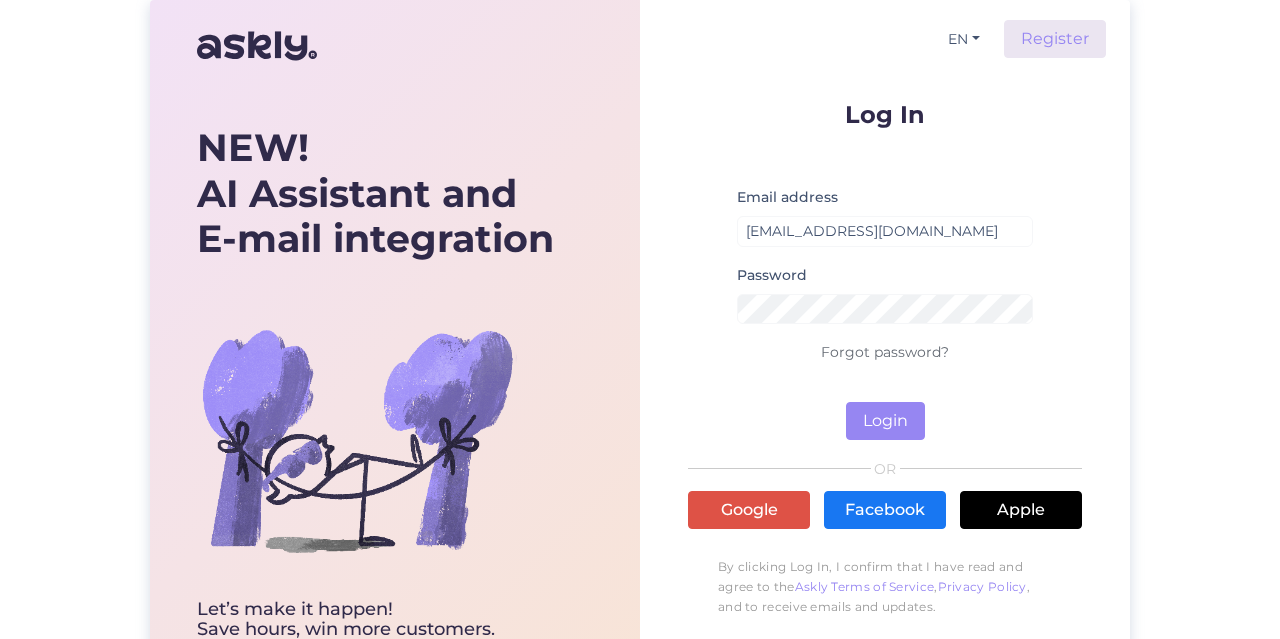 scroll, scrollTop: 0, scrollLeft: 0, axis: both 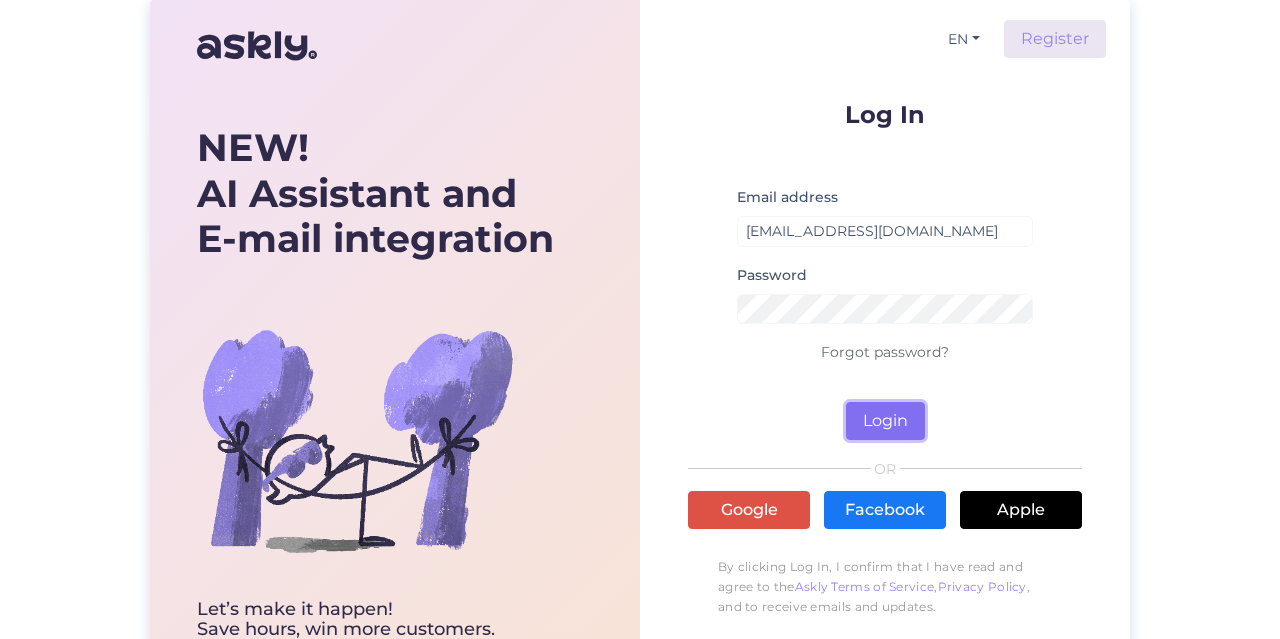 click on "Login" at bounding box center [885, 421] 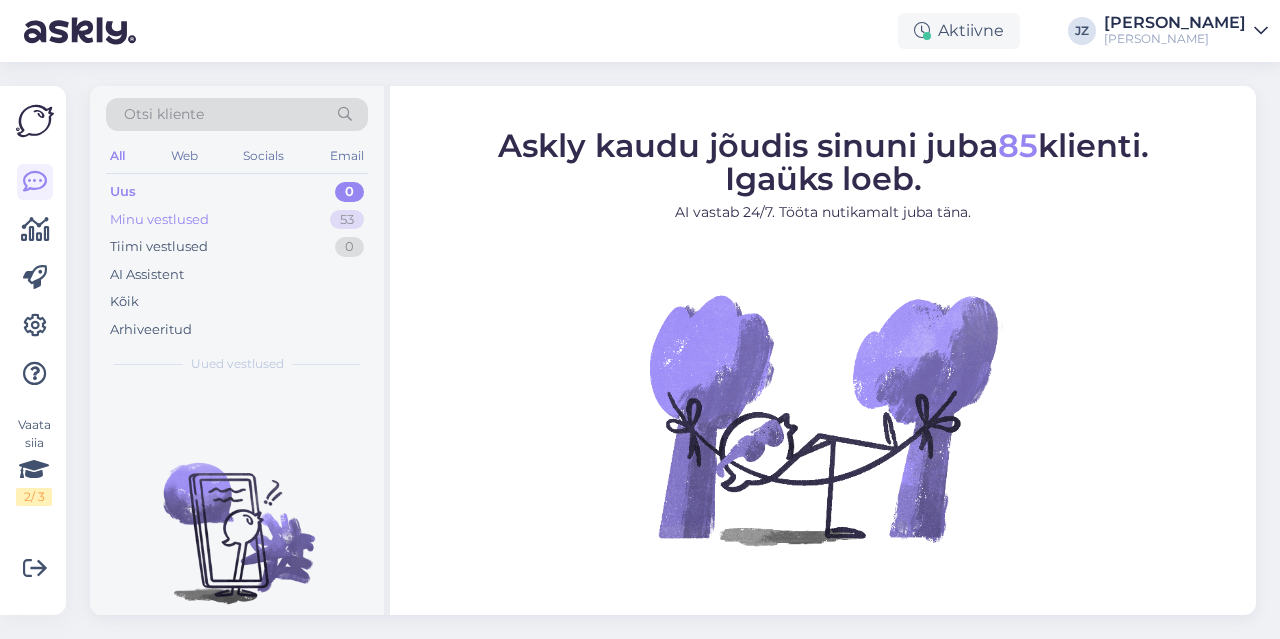 click on "Minu vestlused" at bounding box center [159, 220] 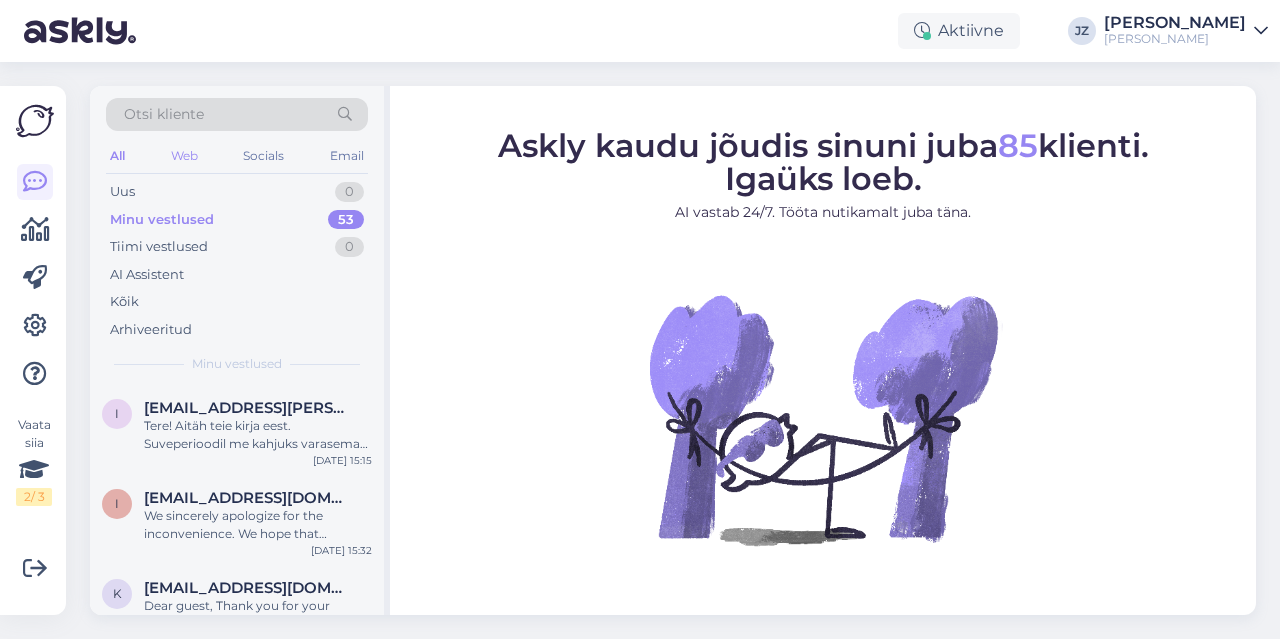 click on "Web" at bounding box center (184, 156) 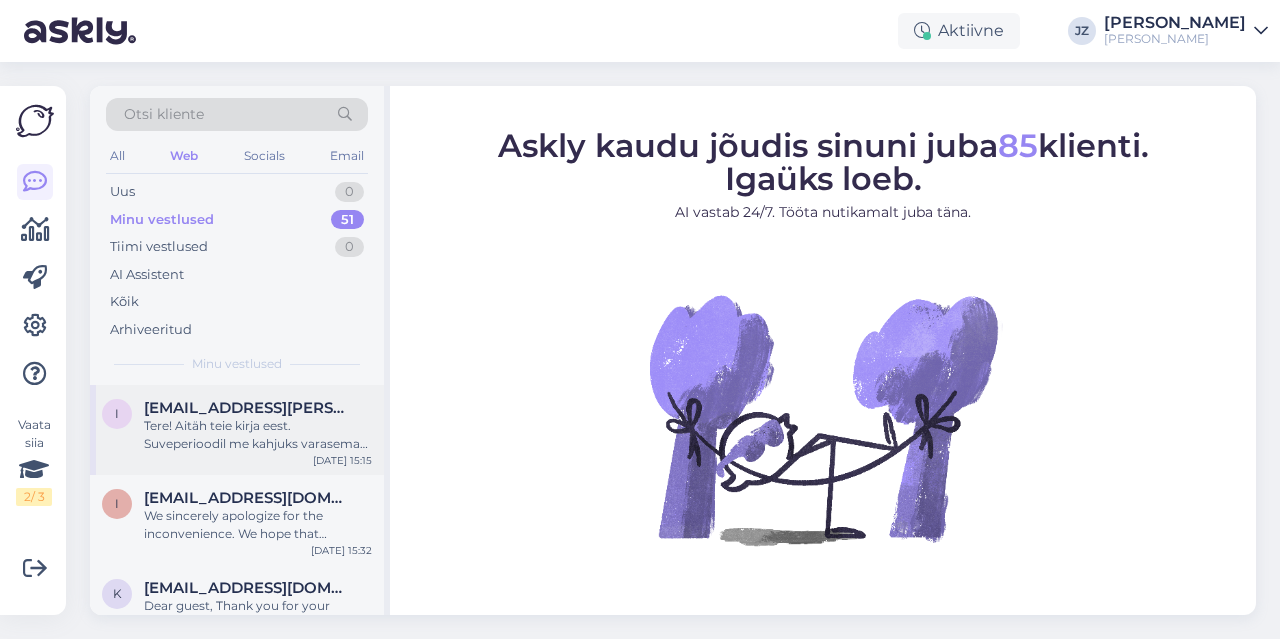 click on "Tere!
Aitäh teie kirja eest. Suveperioodil me kahjuks varasemat check-ini ei paku — tubadesse sissepääs on alates kell 15:00.
Ilusat päeva!" at bounding box center (258, 435) 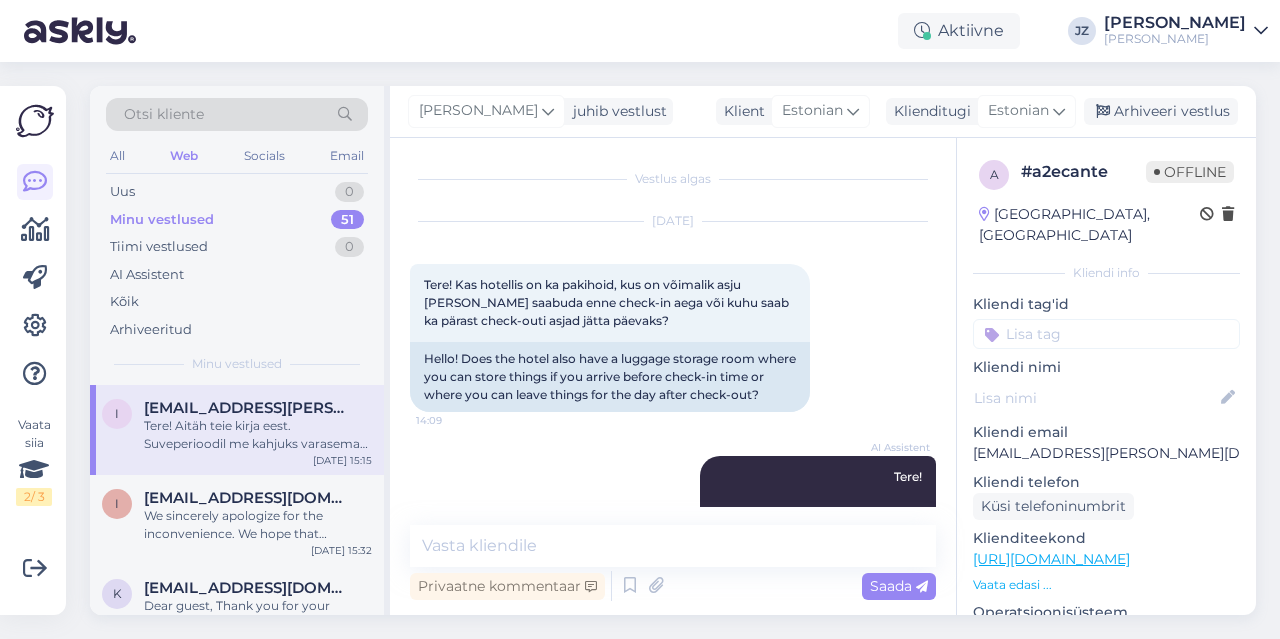 scroll, scrollTop: 551, scrollLeft: 0, axis: vertical 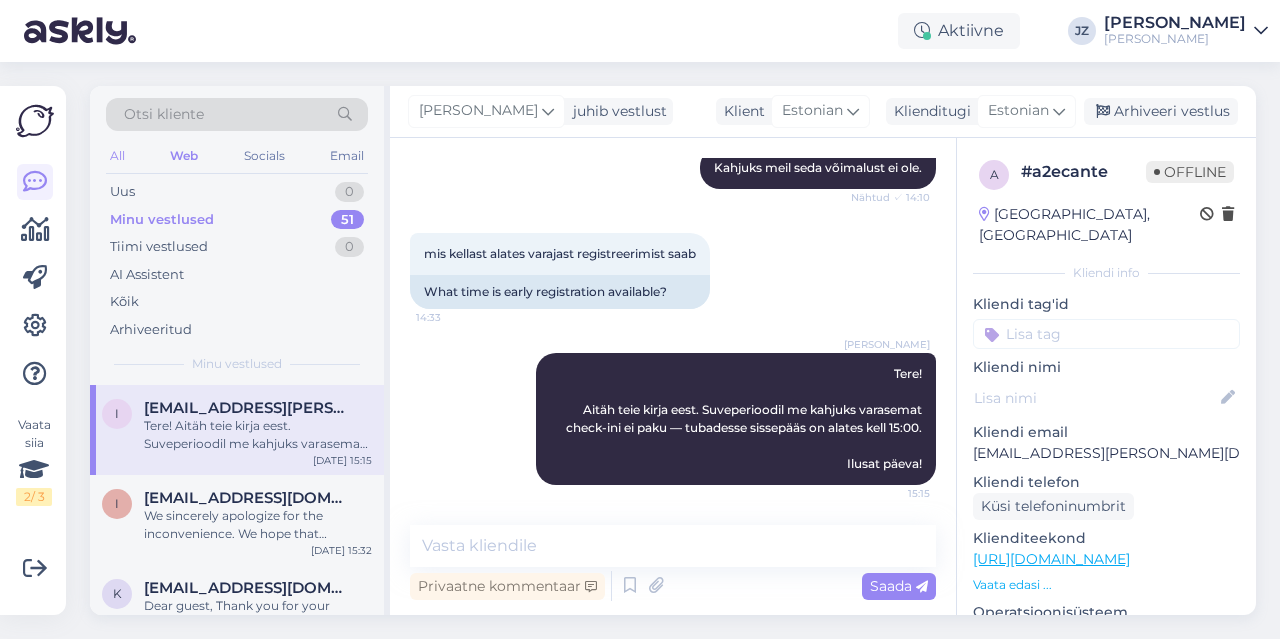 click on "All" at bounding box center [117, 156] 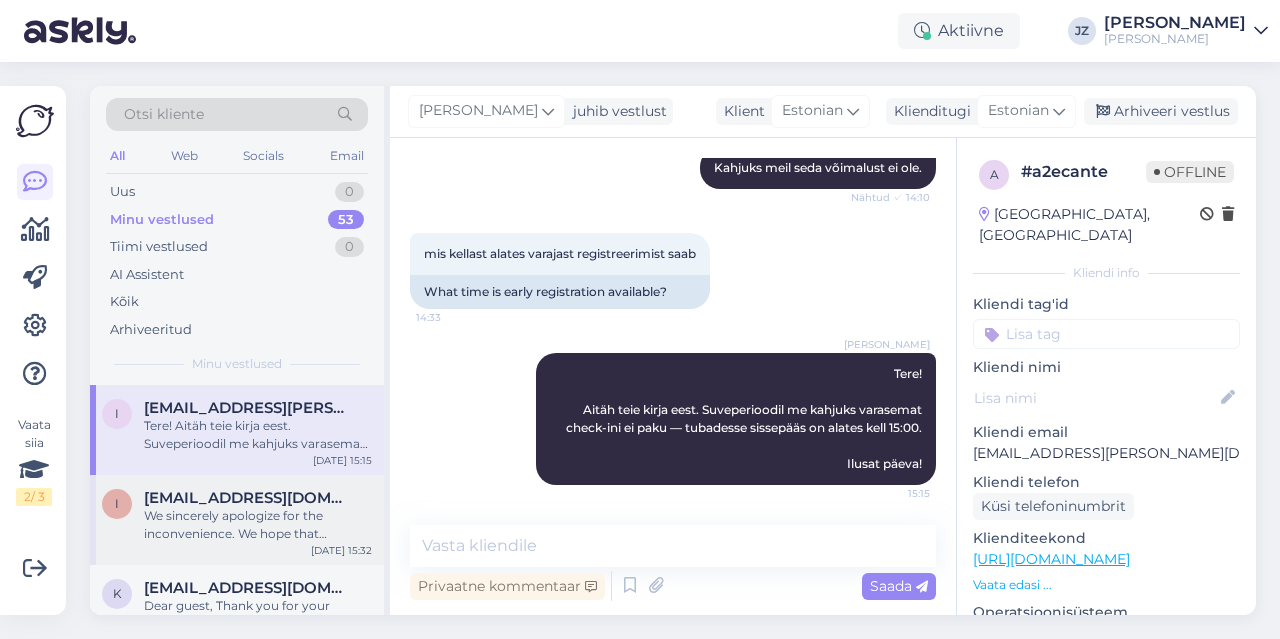 click on "[EMAIL_ADDRESS][DOMAIN_NAME]" at bounding box center (248, 498) 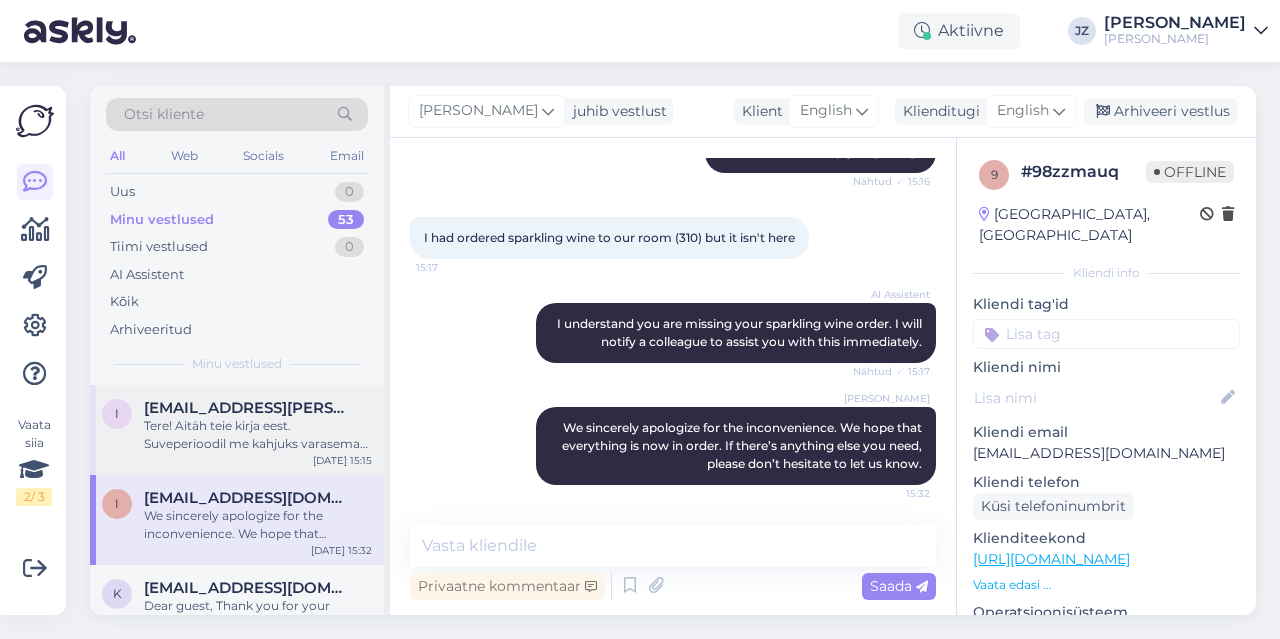 click on "Tere!
Aitäh teie kirja eest. Suveperioodil me kahjuks varasemat check-ini ei paku — tubadesse sissepääs on alates kell 15:00.
Ilusat päeva!" at bounding box center (258, 435) 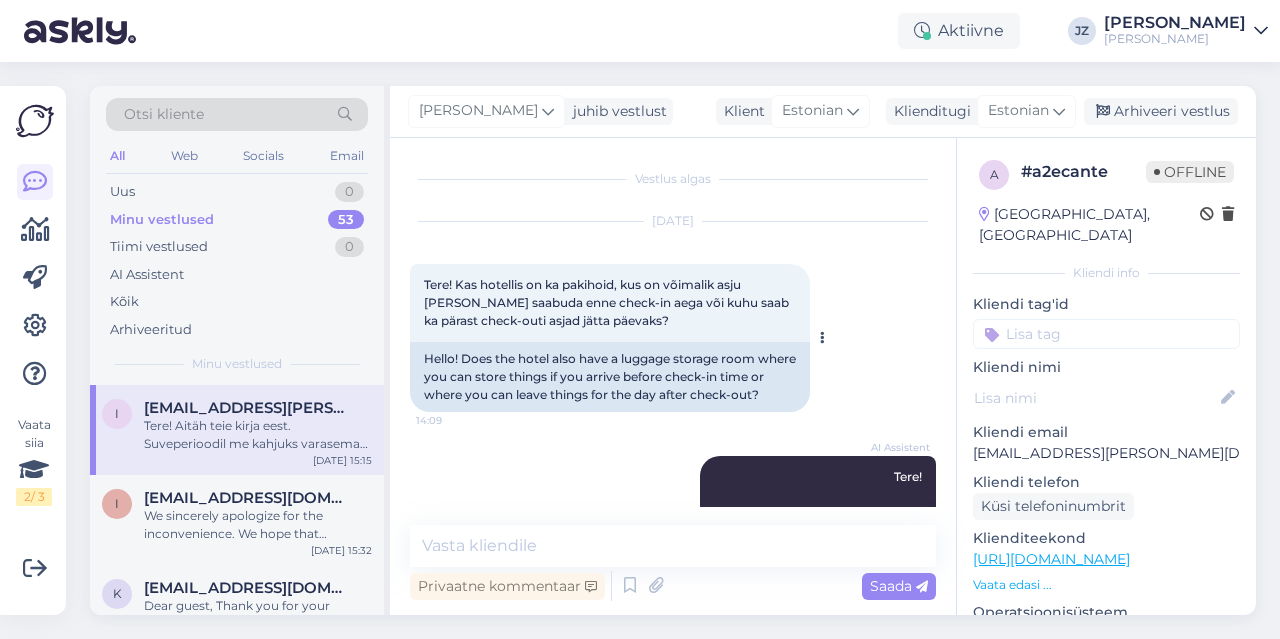 scroll, scrollTop: 551, scrollLeft: 0, axis: vertical 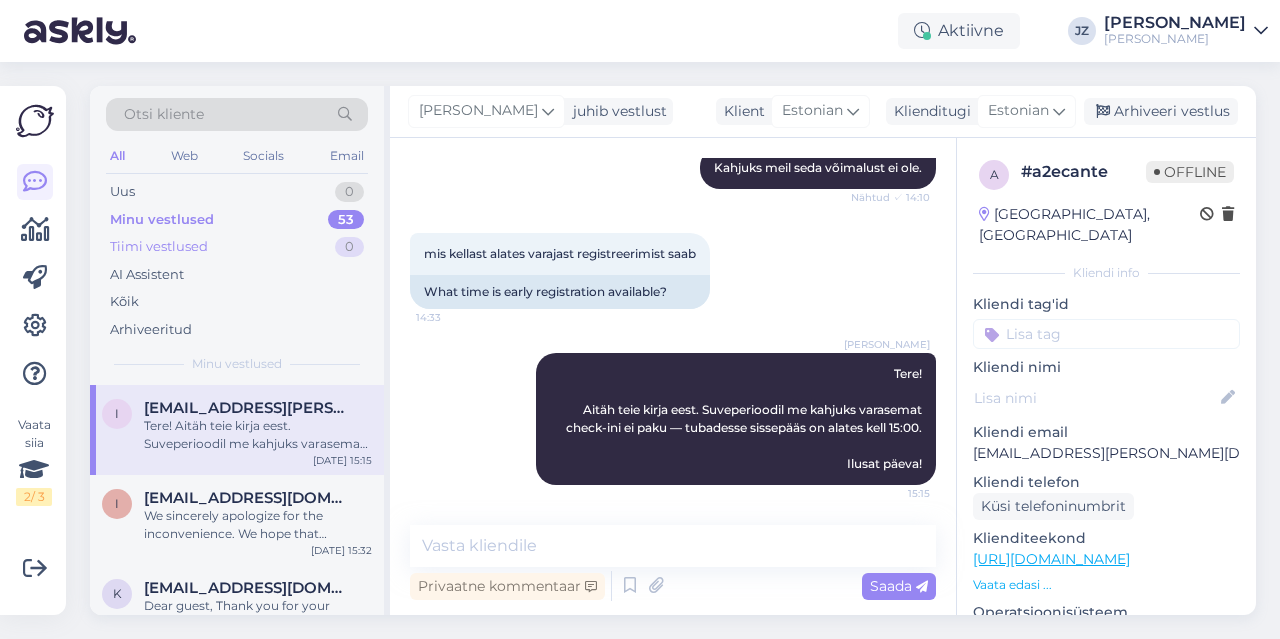 click on "Tiimi vestlused" at bounding box center [159, 247] 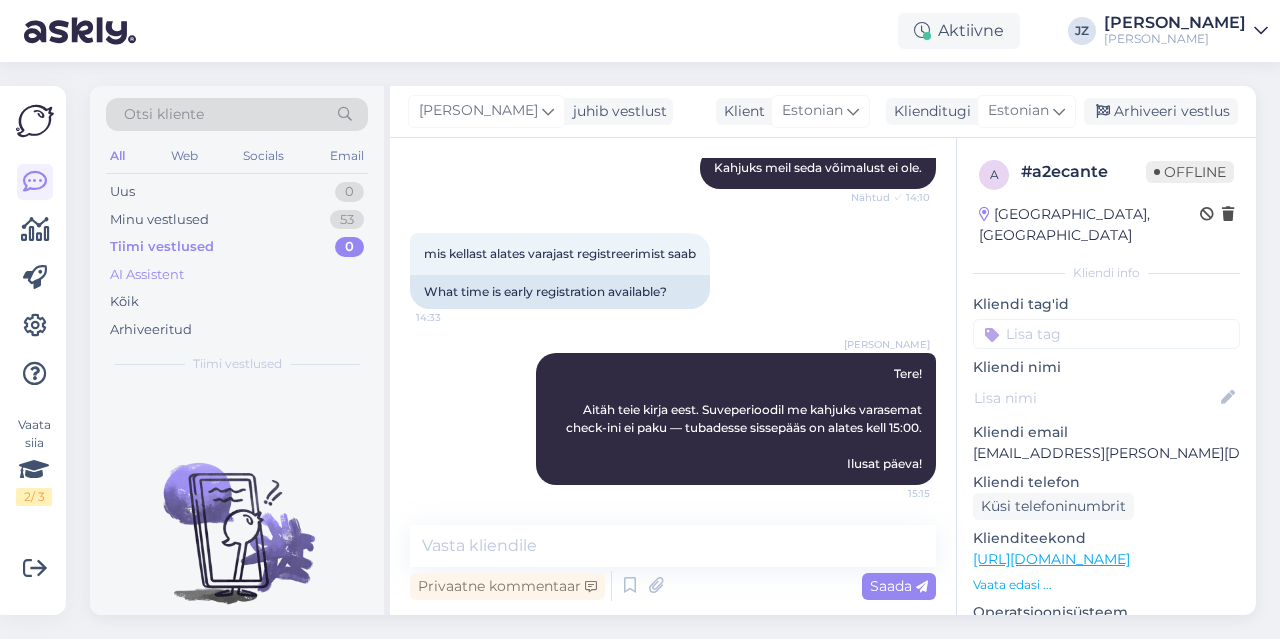 click on "AI Assistent" at bounding box center [147, 275] 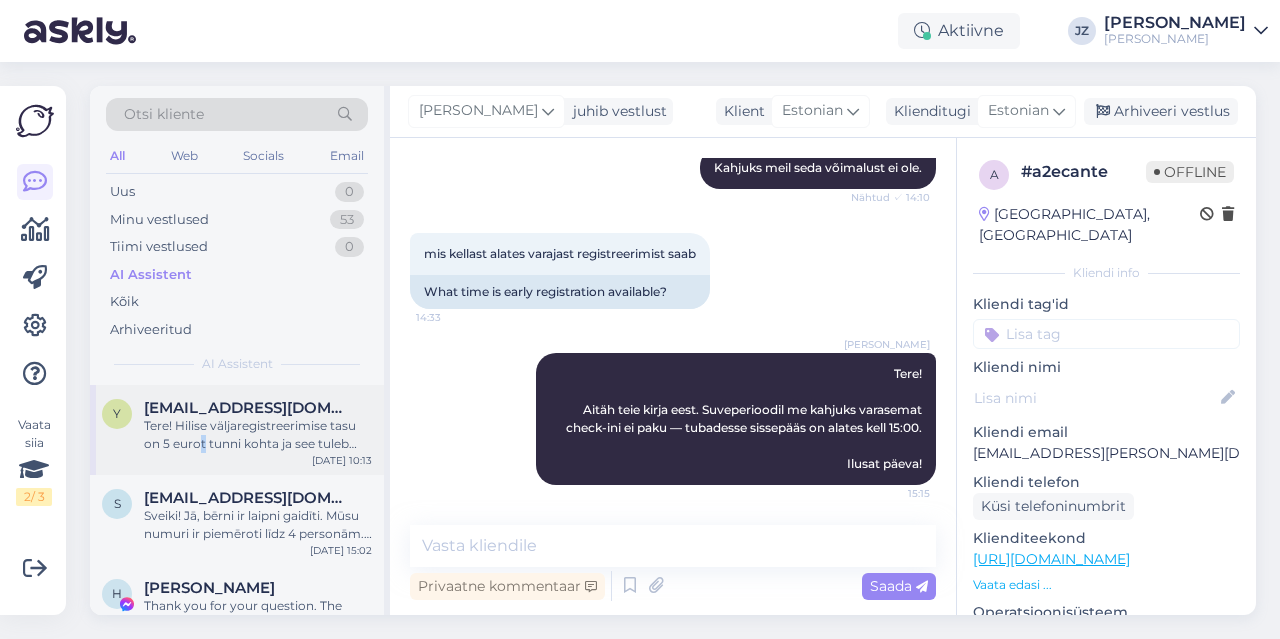 click on "Tere!
Hilise väljaregistreerimise tasu on 5 eurot tunni kohta ja see tuleb eelnevalt kokku leppida." at bounding box center [258, 435] 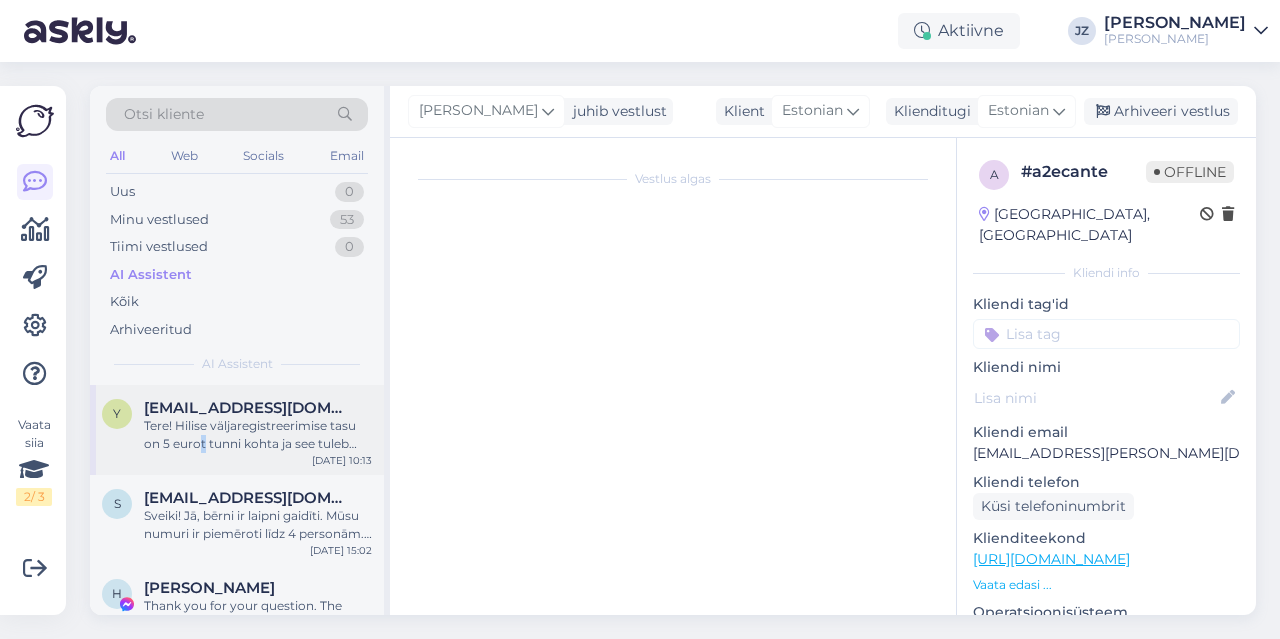 scroll, scrollTop: 19, scrollLeft: 0, axis: vertical 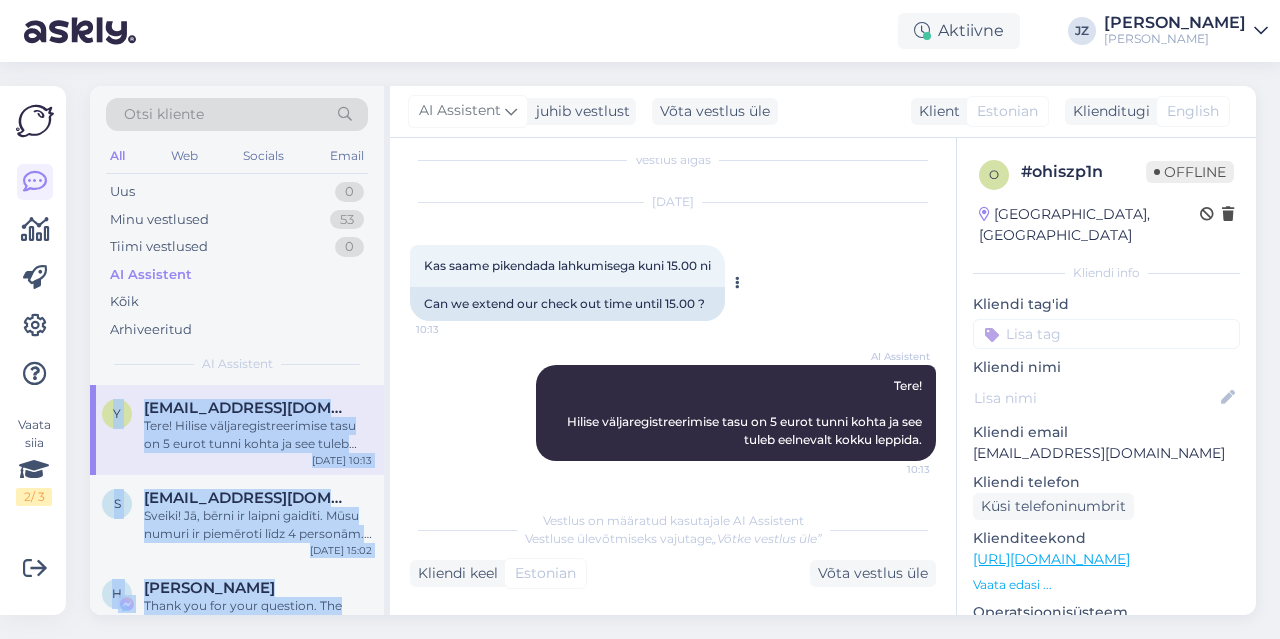 drag, startPoint x: 723, startPoint y: 266, endPoint x: 423, endPoint y: 276, distance: 300.16663 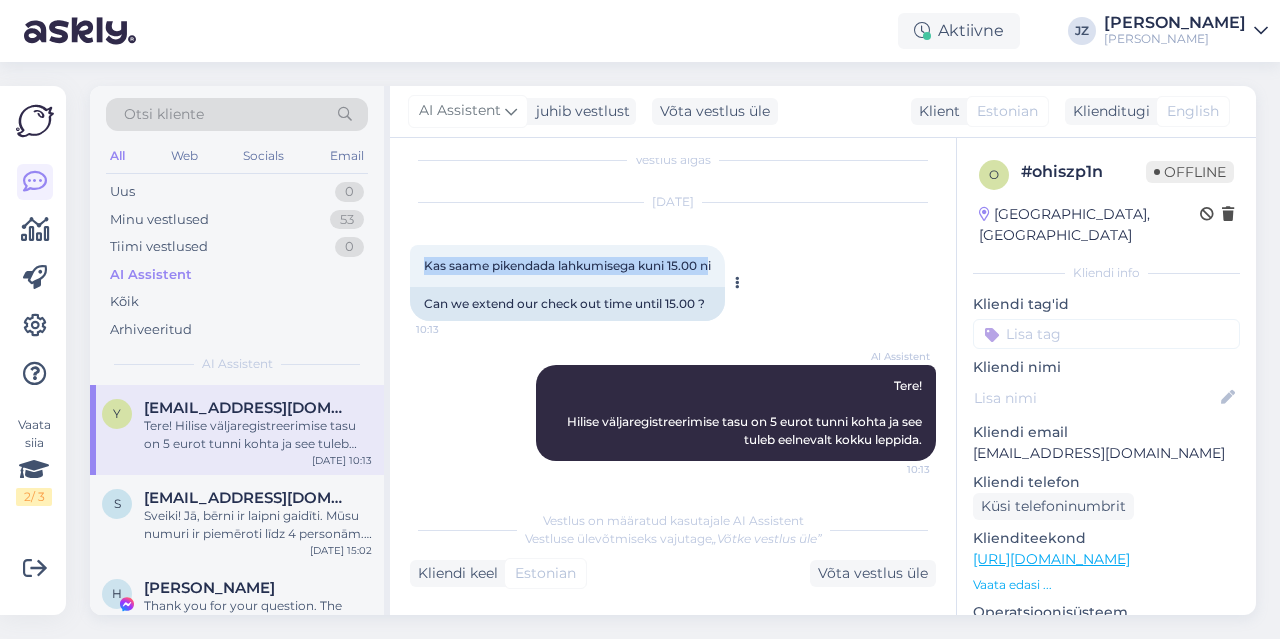 drag, startPoint x: 421, startPoint y: 266, endPoint x: 715, endPoint y: 265, distance: 294.0017 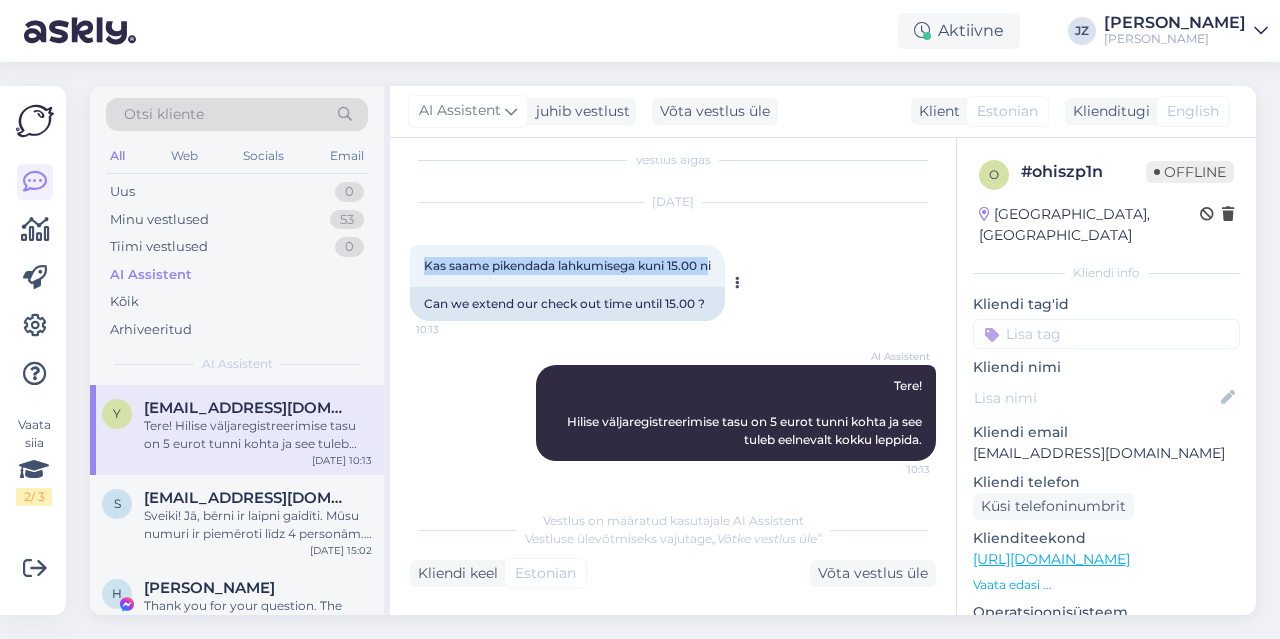 click on "Kas saame pikendada lahkumisega kuni 15.00 ni 10:13" at bounding box center [567, 266] 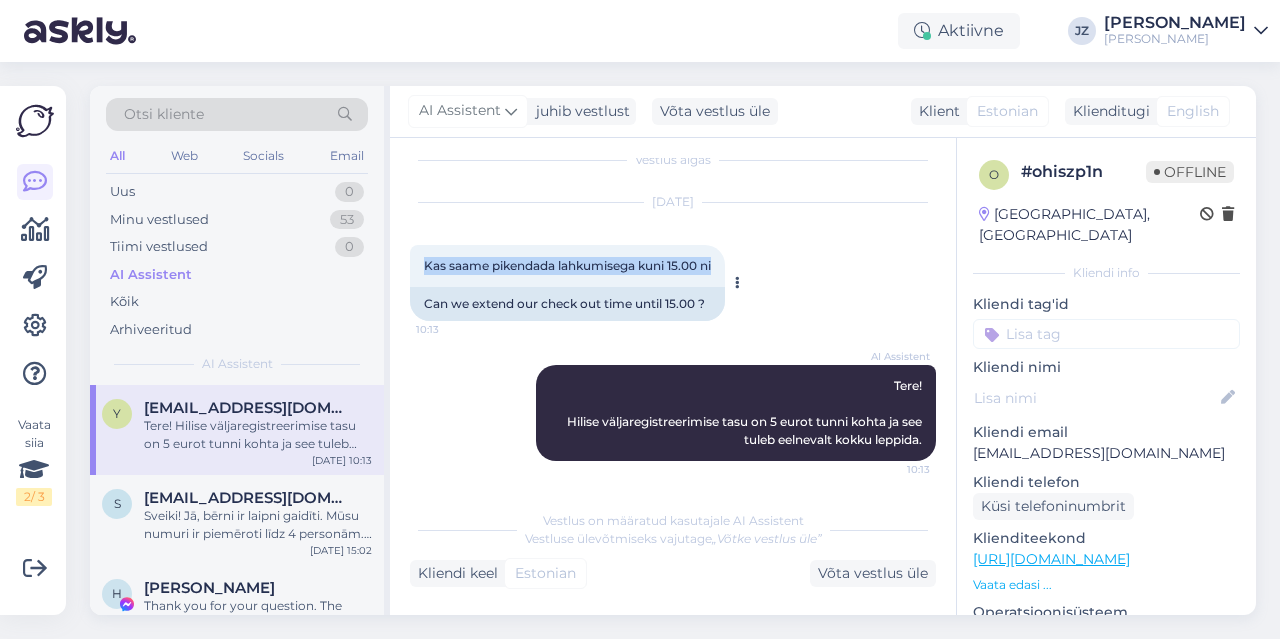 drag, startPoint x: 720, startPoint y: 265, endPoint x: 423, endPoint y: 273, distance: 297.10773 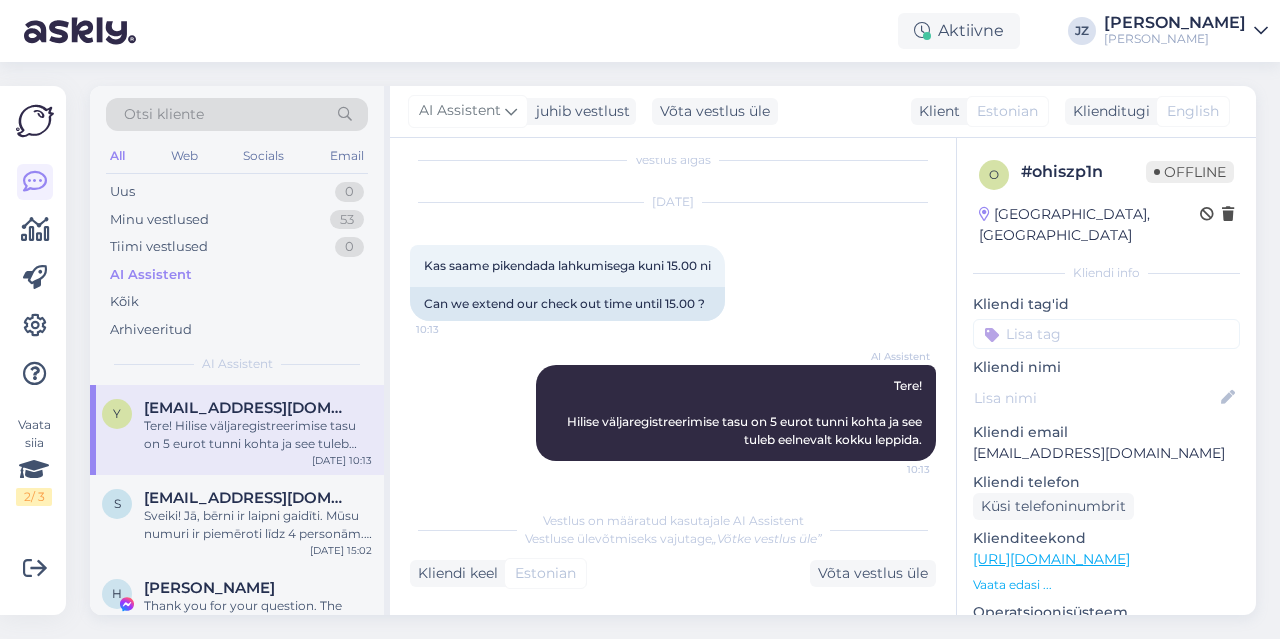 click on "Kliendi keel Estonian Võta vestlus üle" at bounding box center (673, 573) 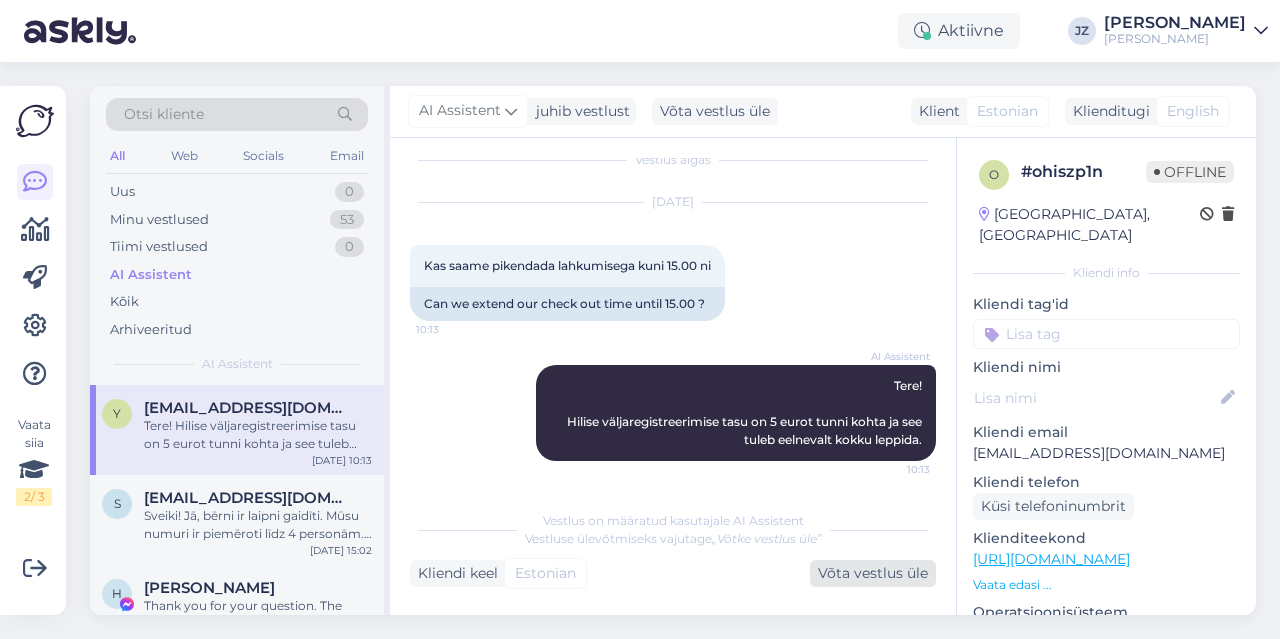 click on "Võta vestlus üle" at bounding box center (873, 573) 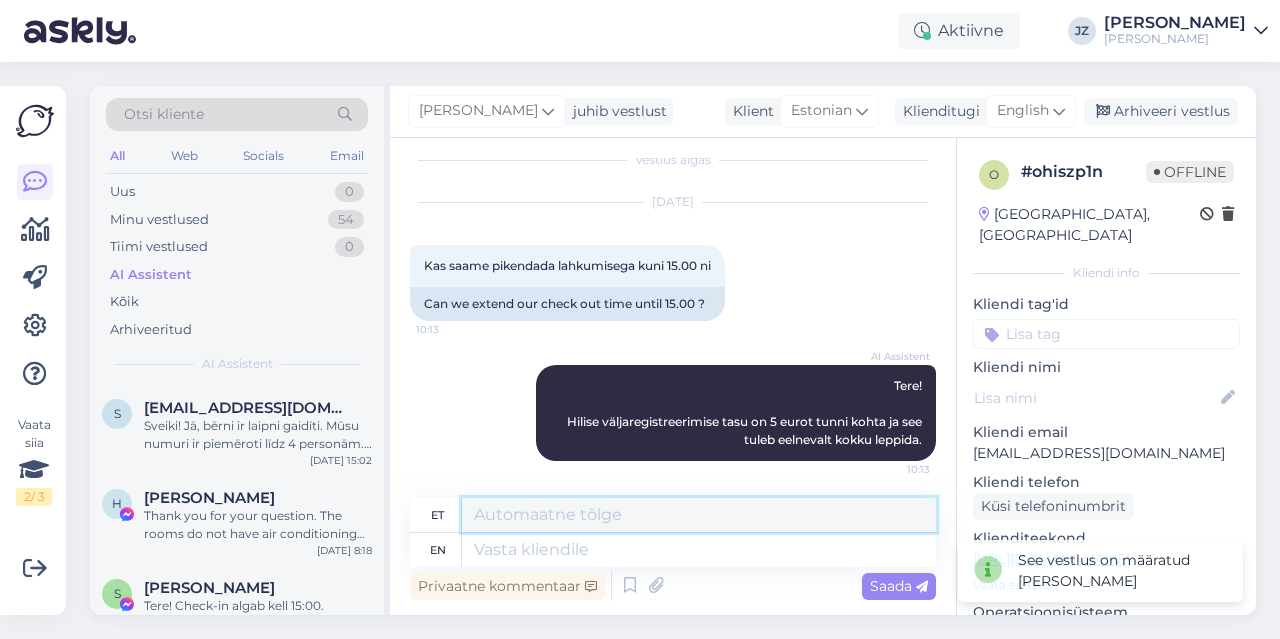 click at bounding box center (699, 515) 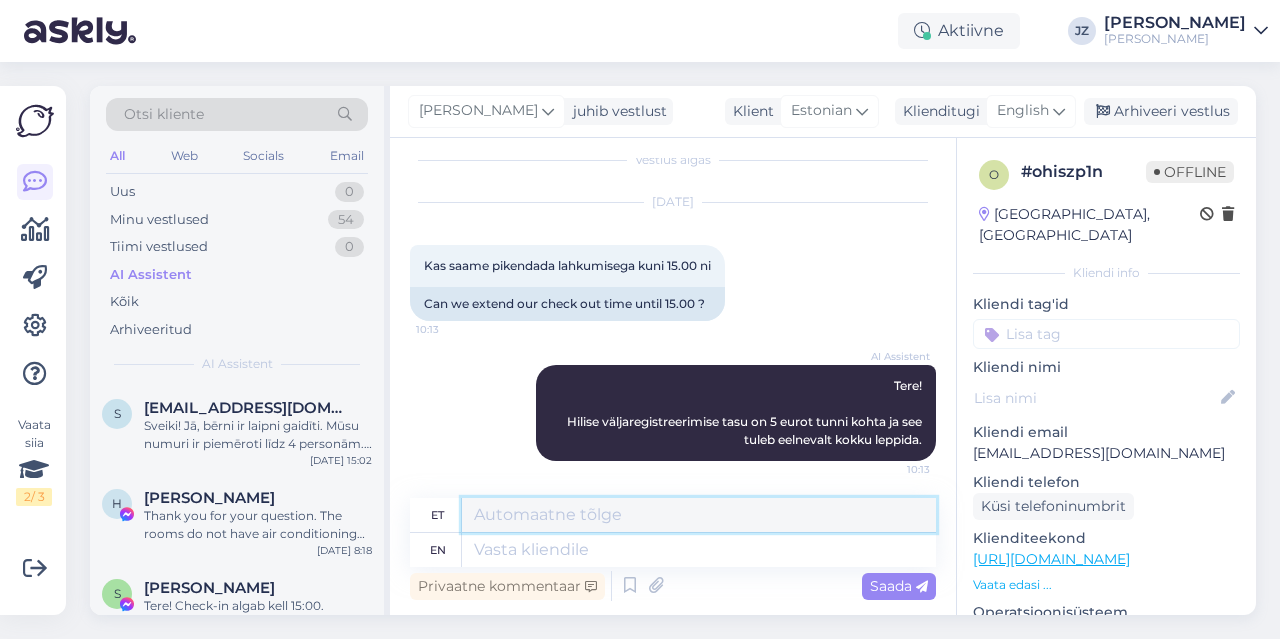 paste on "Tere,
Aitäh päringu eest!
Kahjuks suvekuudel me hilist check-out’i kuni 15:00-ni ei paku, kuna hotell on täielikult broneeritud ja vajame aega tubade ettevalmistamiseks järgmiseks saabujaks.
Täname mõistva suhtumise eest ja soovime teile mõnusat viibimist!
Parimate soovidega
Julija [GEOGRAPHIC_DATA]" 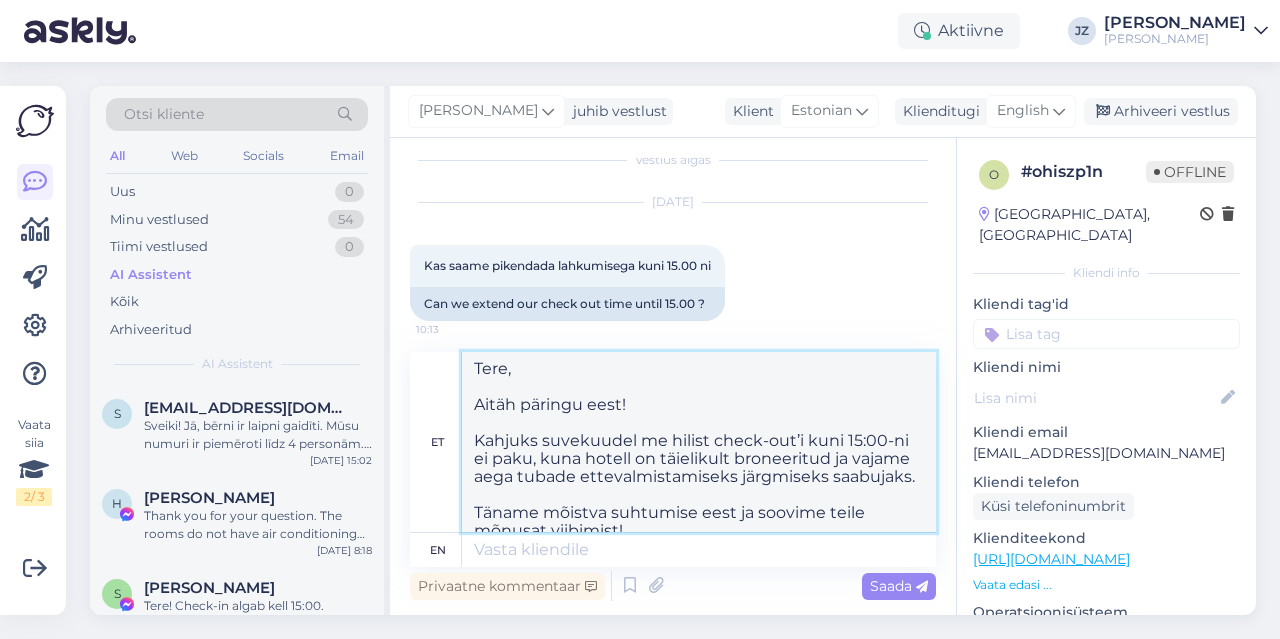 scroll, scrollTop: 81, scrollLeft: 0, axis: vertical 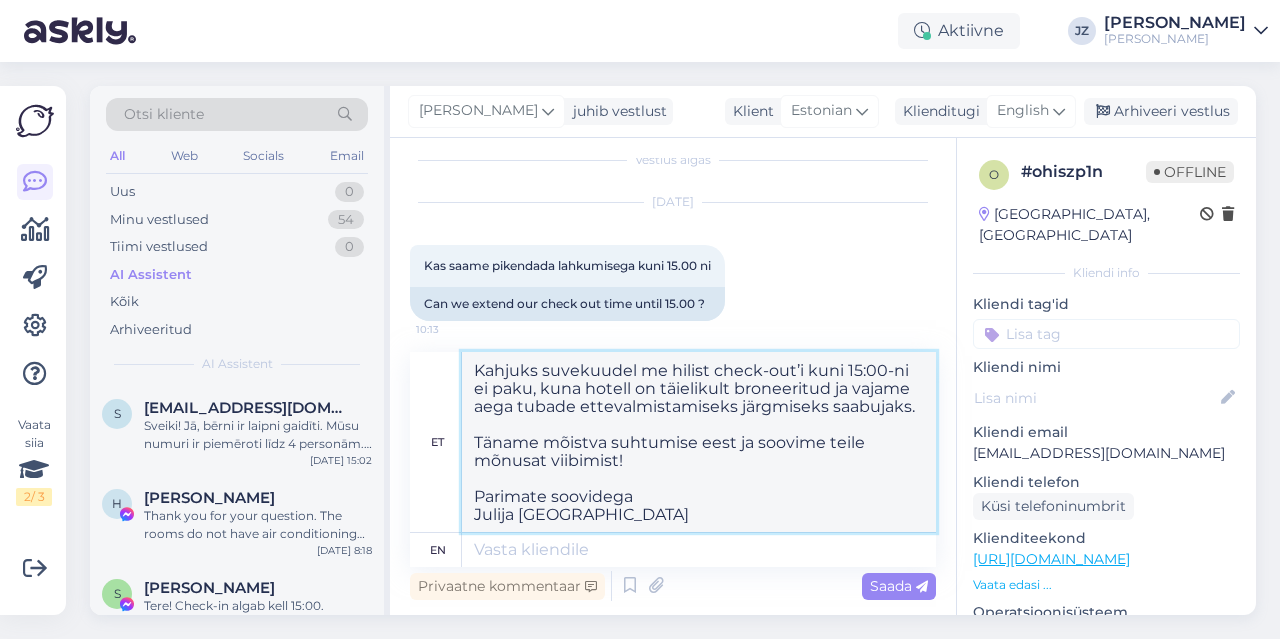 drag, startPoint x: 603, startPoint y: 509, endPoint x: 463, endPoint y: 507, distance: 140.01428 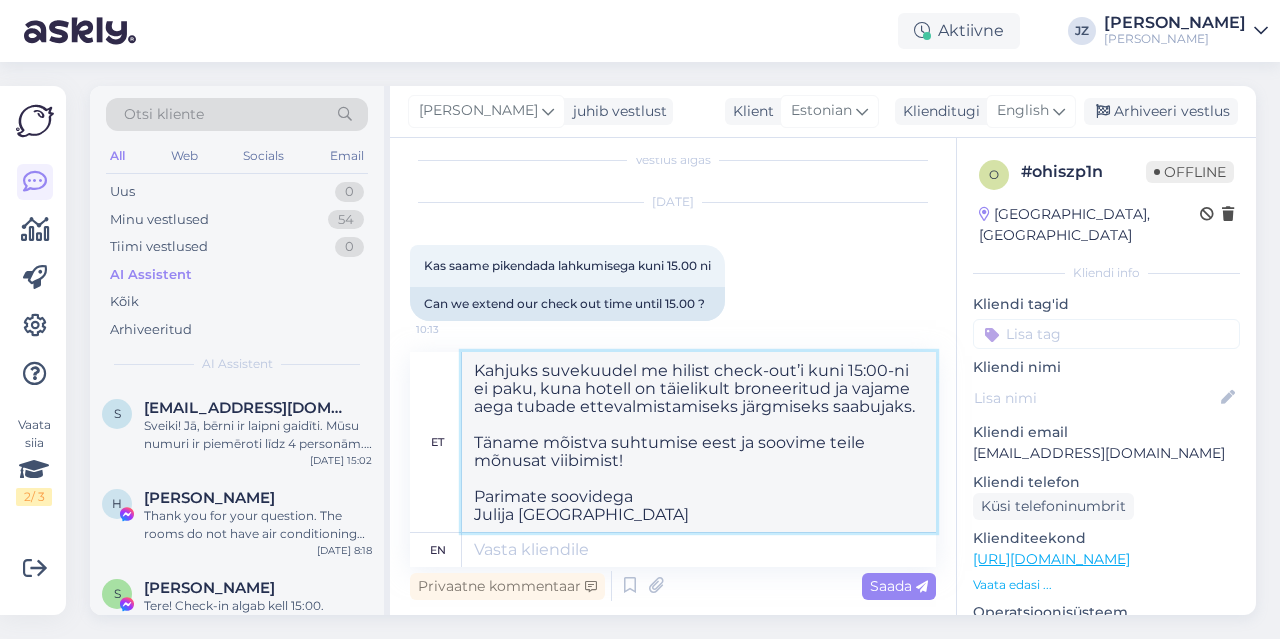 click on "Tere,
Aitäh päringu eest!
Kahjuks suvekuudel me hilist check-out’i kuni 15:00-ni ei paku, kuna hotell on täielikult broneeritud ja vajame aega tubade ettevalmistamiseks järgmiseks saabujaks.
Täname mõistva suhtumise eest ja soovime teile mõnusat viibimist!
Parimate soovidega
Julija [GEOGRAPHIC_DATA]" at bounding box center (699, 442) 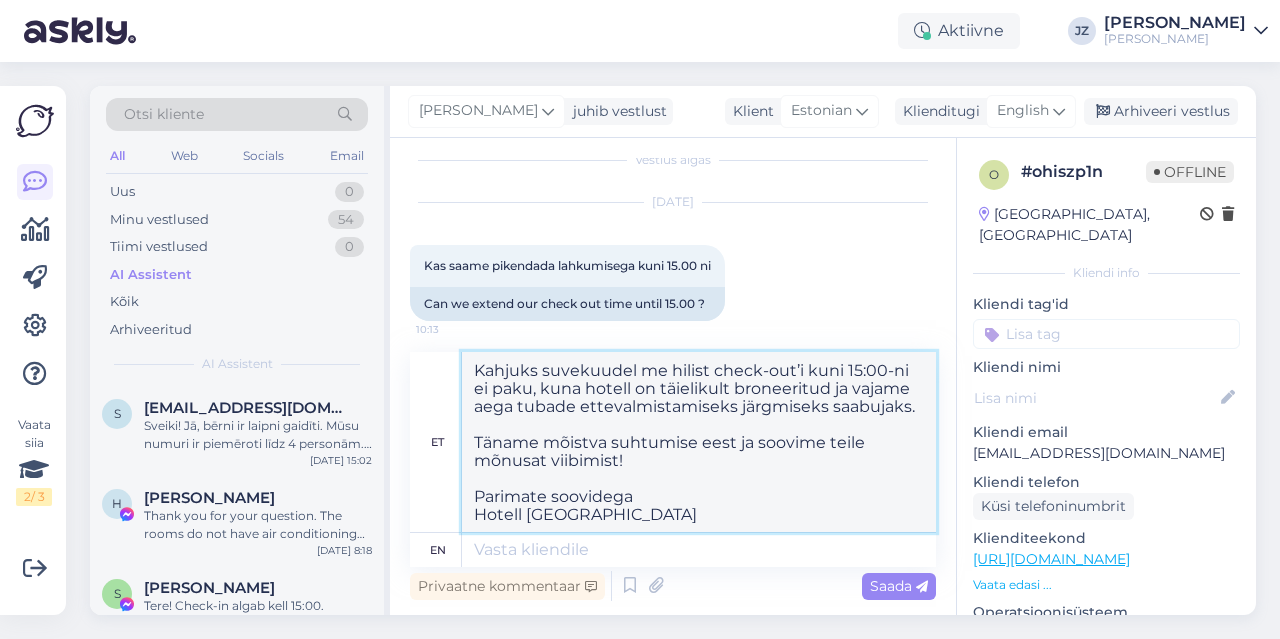 scroll, scrollTop: 0, scrollLeft: 0, axis: both 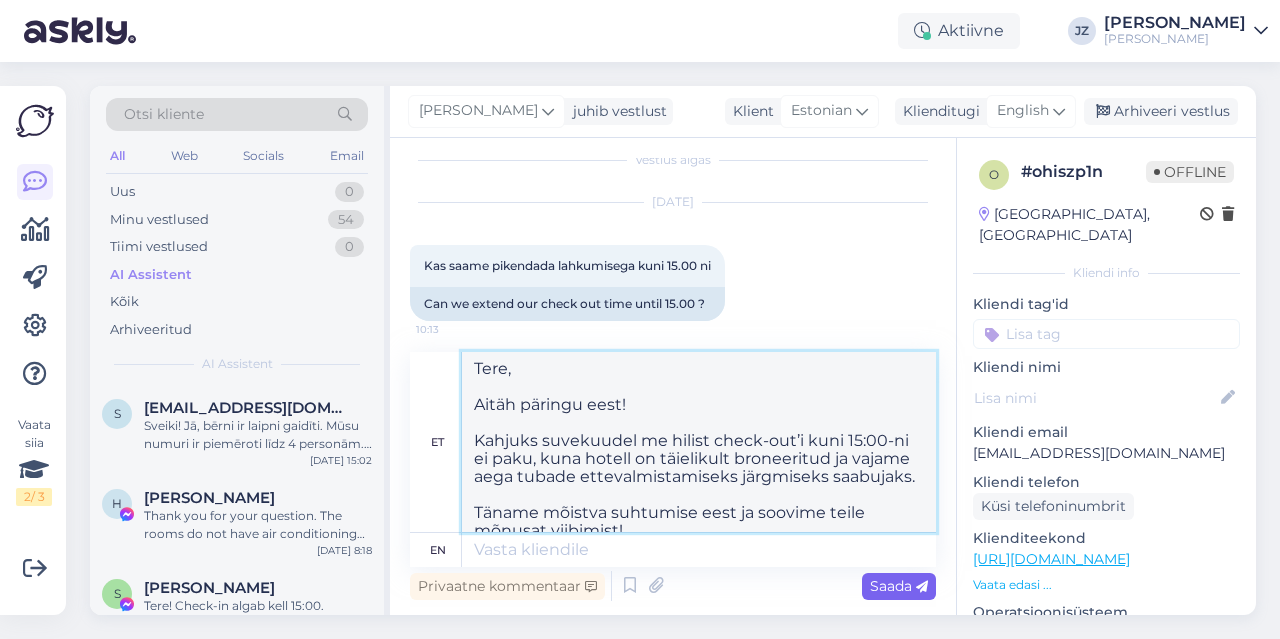 type on "Tere,
Aitäh päringu eest!
Kahjuks suvekuudel me hilist check-out’i kuni 15:00-ni ei paku, kuna hotell on täielikult broneeritud ja vajame aega tubade ettevalmistamiseks järgmiseks saabujaks.
Täname mõistva suhtumise eest ja soovime teile mõnusat viibimist!
Parimate soovidega
Hotell [GEOGRAPHIC_DATA]" 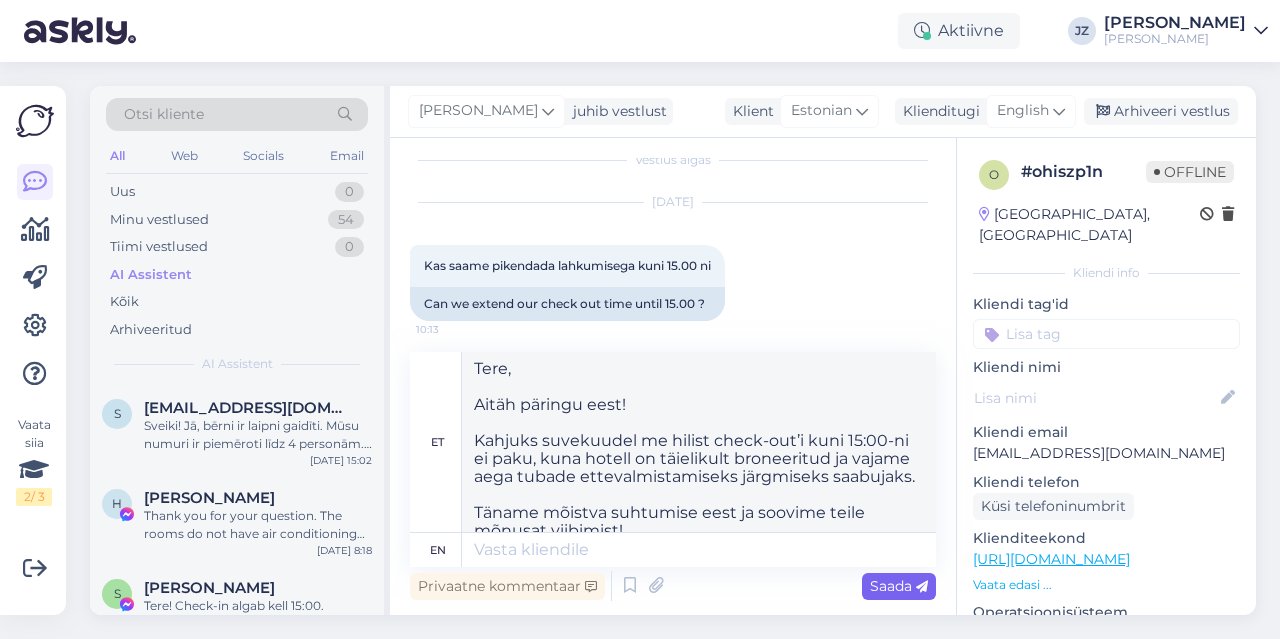 click on "Saada" at bounding box center [899, 586] 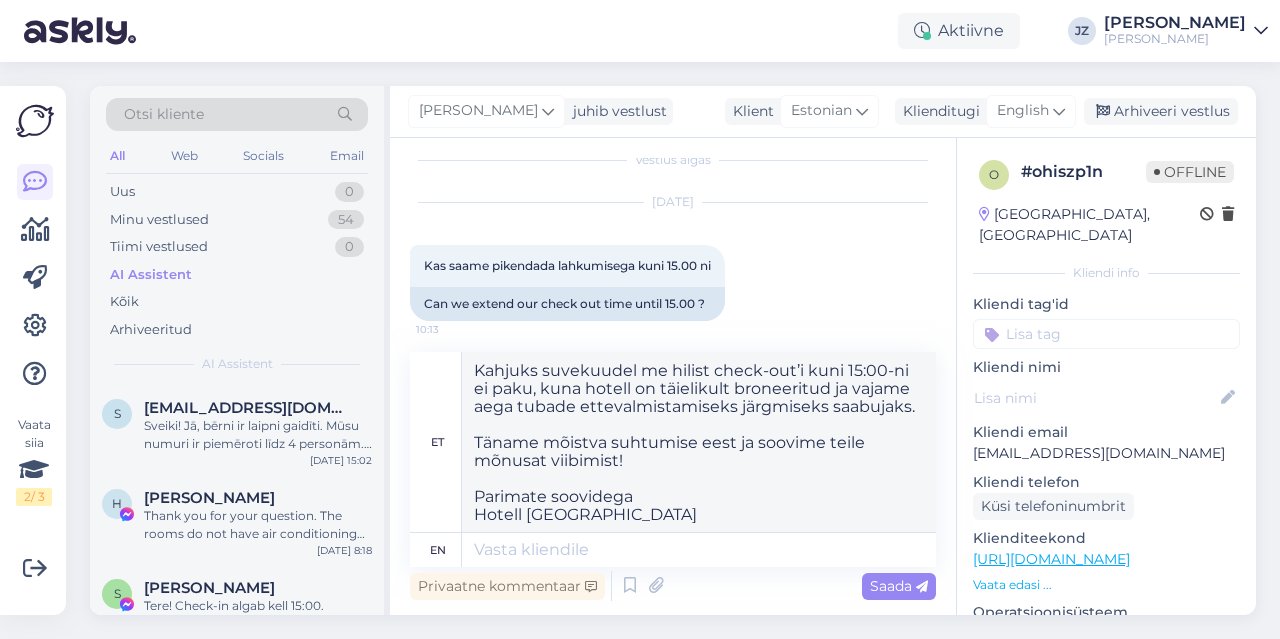scroll, scrollTop: 0, scrollLeft: 0, axis: both 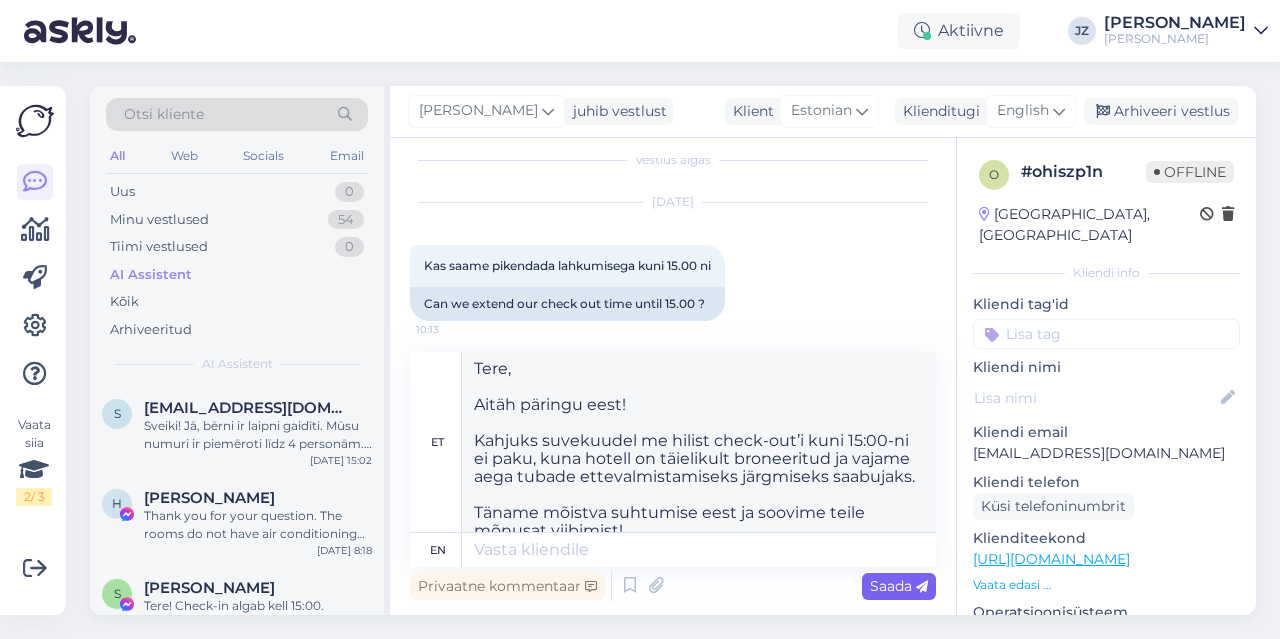click on "Saada" at bounding box center [899, 586] 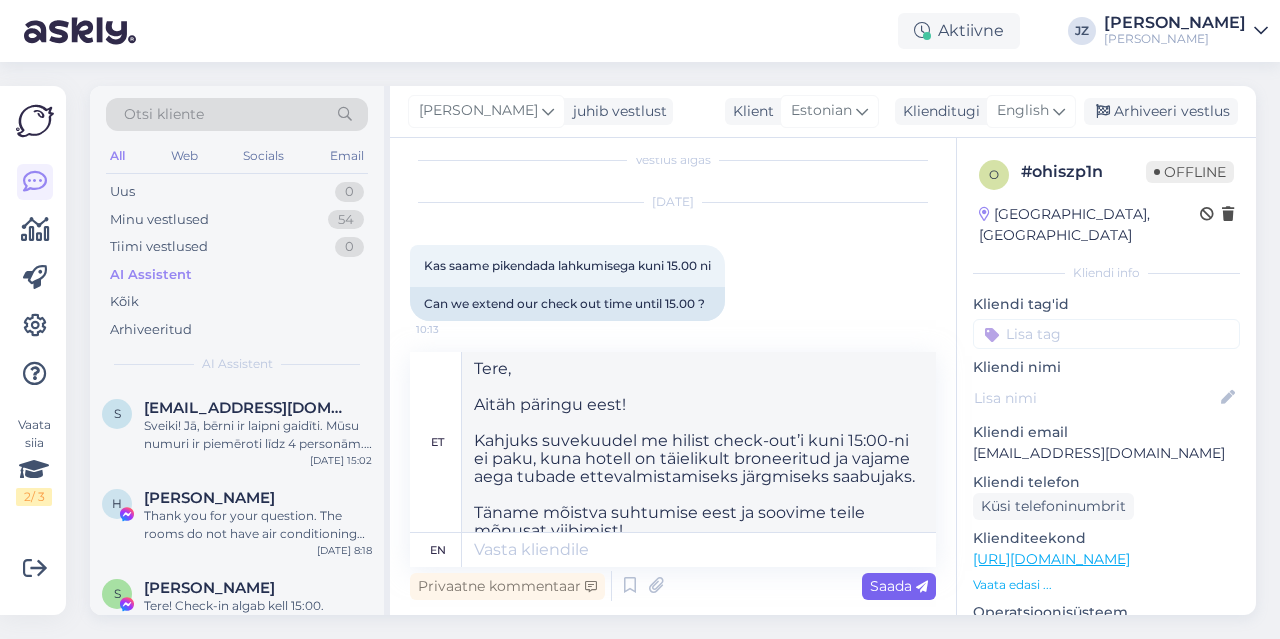 click on "Saada" at bounding box center (899, 586) 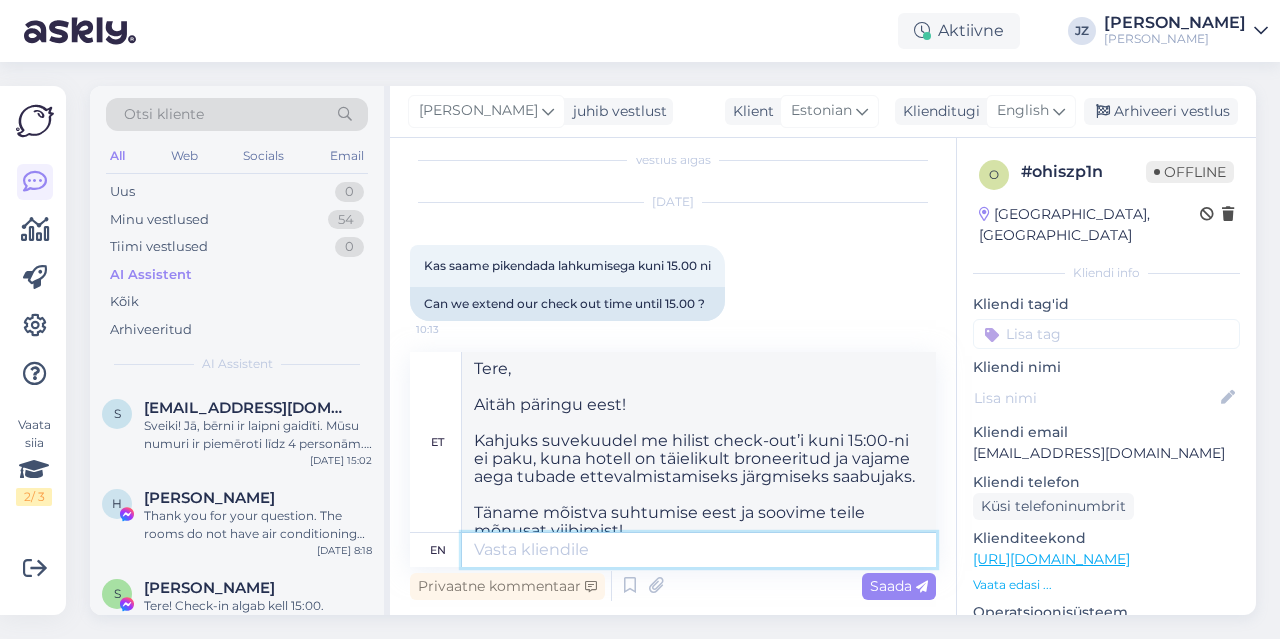 click at bounding box center [699, 550] 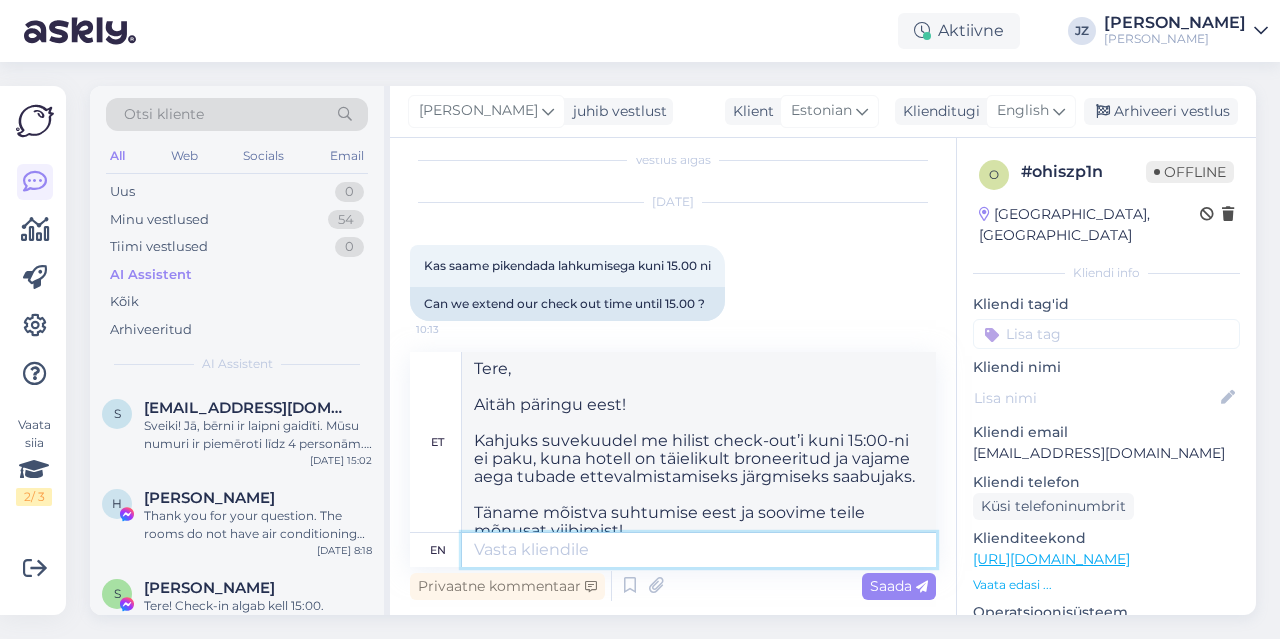 paste on "Tere,
Aitäh päringu eest!
Kahjuks suvekuudel me hilist check-out’i kuni 15:00-ni ei paku, kuna hotell on täielikult broneeritud ja vajame aega tubade ettevalmistamiseks järgmiseks saabujaks.
Täname mõistva suhtumise eest ja soovime teile mõnusat viibimist!
Parimate soovidega
Julija [GEOGRAPHIC_DATA]" 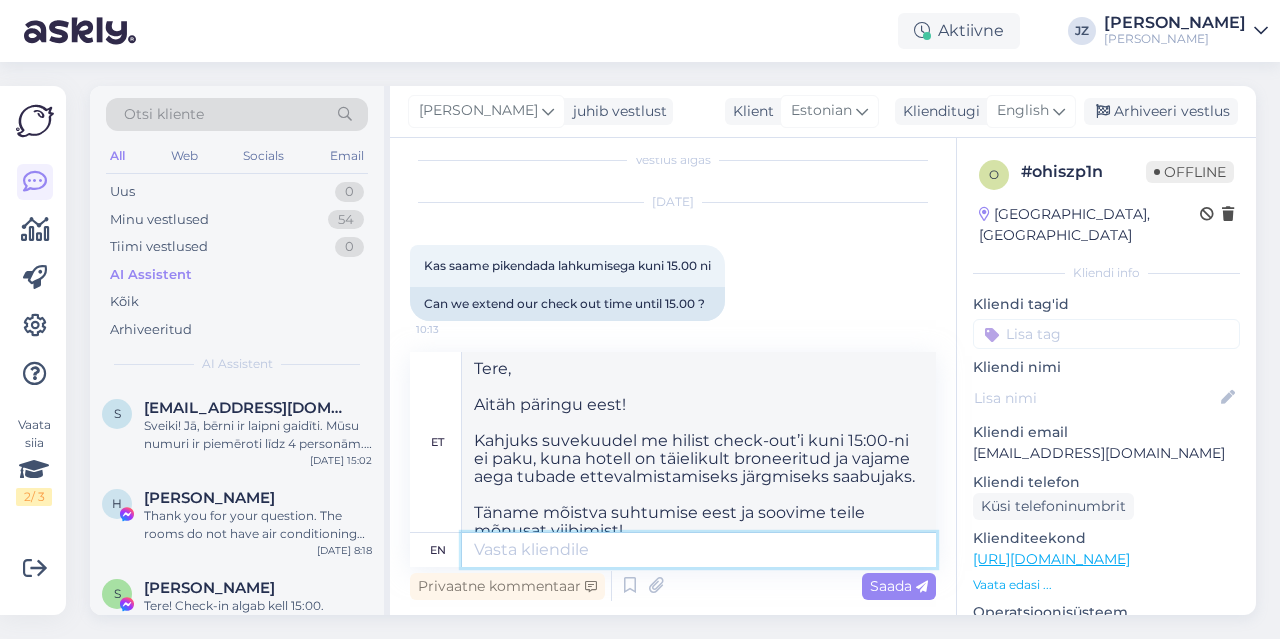 type on "Tere,
Aitäh päringu eest!
Kahjuks suvekuudel me hilist check-out’i kuni 15:00-ni ei paku, kuna hotell on täielikult broneeritud ja vajame aega tubade ettevalmistamiseks järgmiseks saabujaks.
Täname mõistva suhtumise eest ja soovime teile mõnusat viibimist!
Parimate soovidega
Julija [GEOGRAPHIC_DATA]" 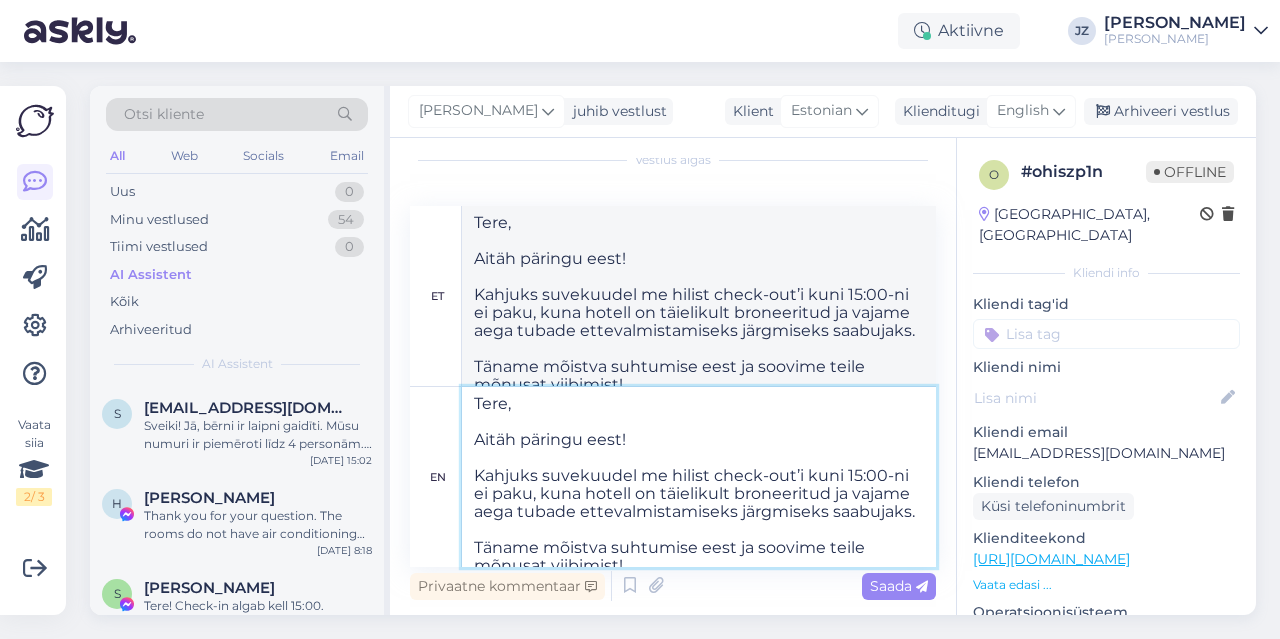 scroll, scrollTop: 81, scrollLeft: 0, axis: vertical 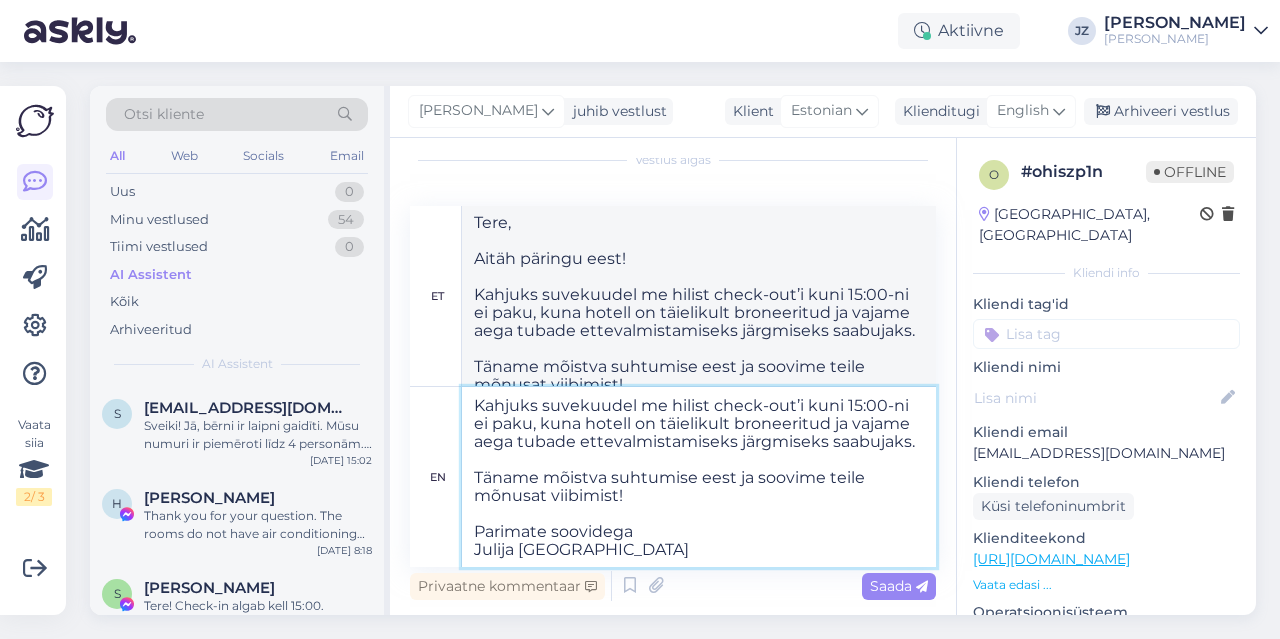 type on "Tere,
Aitäh päringu eest!
Kindlasti suvekuudel me hilist check-out'i kuni 15:00-ni ei paku, kuna hotell on täielikult aega broneeritud ja vajame tubade ettevalmistamiseks järgmiseks saabujaks.
Täname mõistva juhtumise eest ja soovime teile mõnusat viibimist!
Parimate soovidega
Julija [GEOGRAPHIC_DATA]" 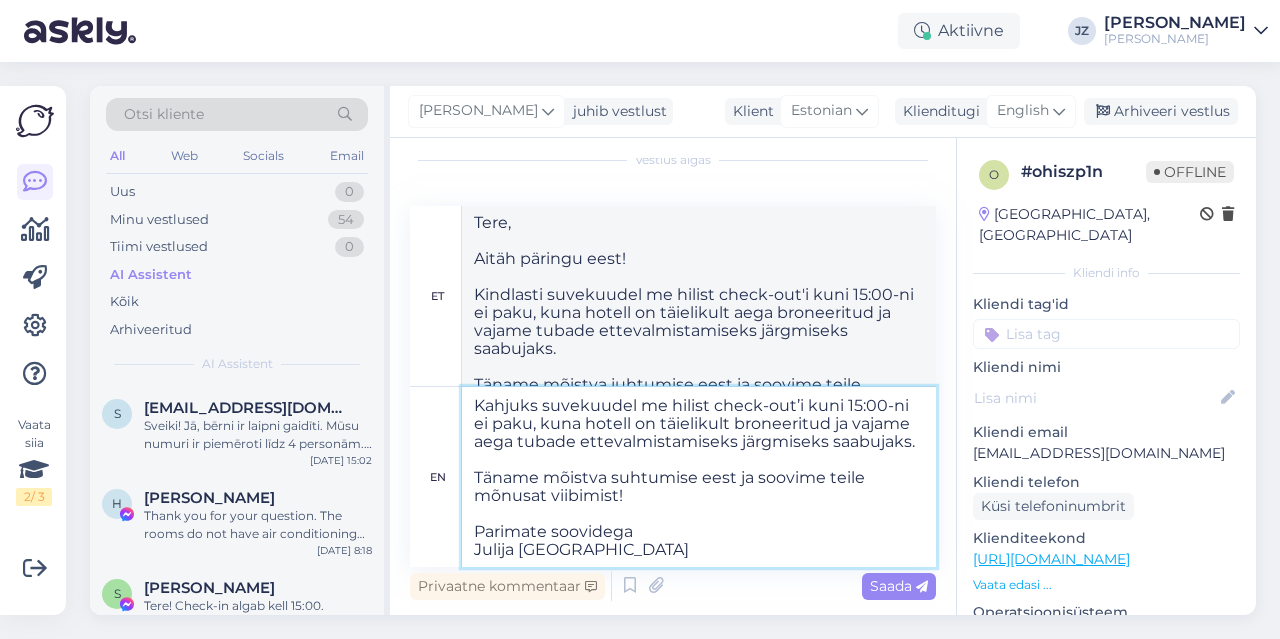 drag, startPoint x: 516, startPoint y: 531, endPoint x: 444, endPoint y: 547, distance: 73.756355 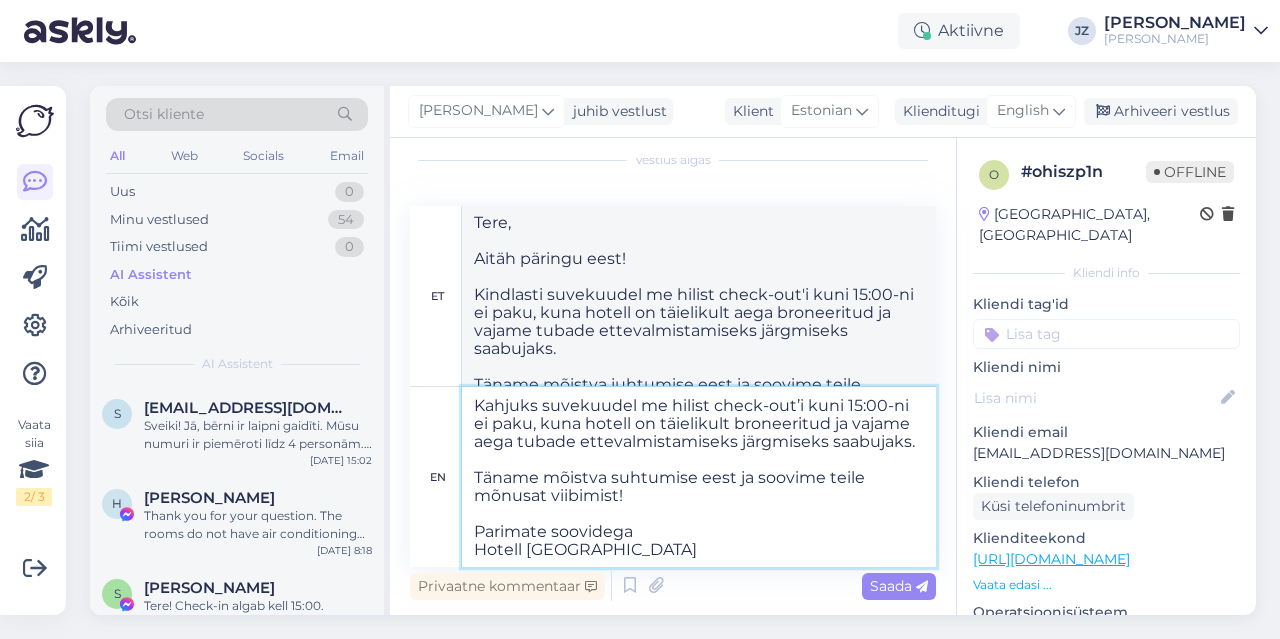scroll, scrollTop: 70, scrollLeft: 0, axis: vertical 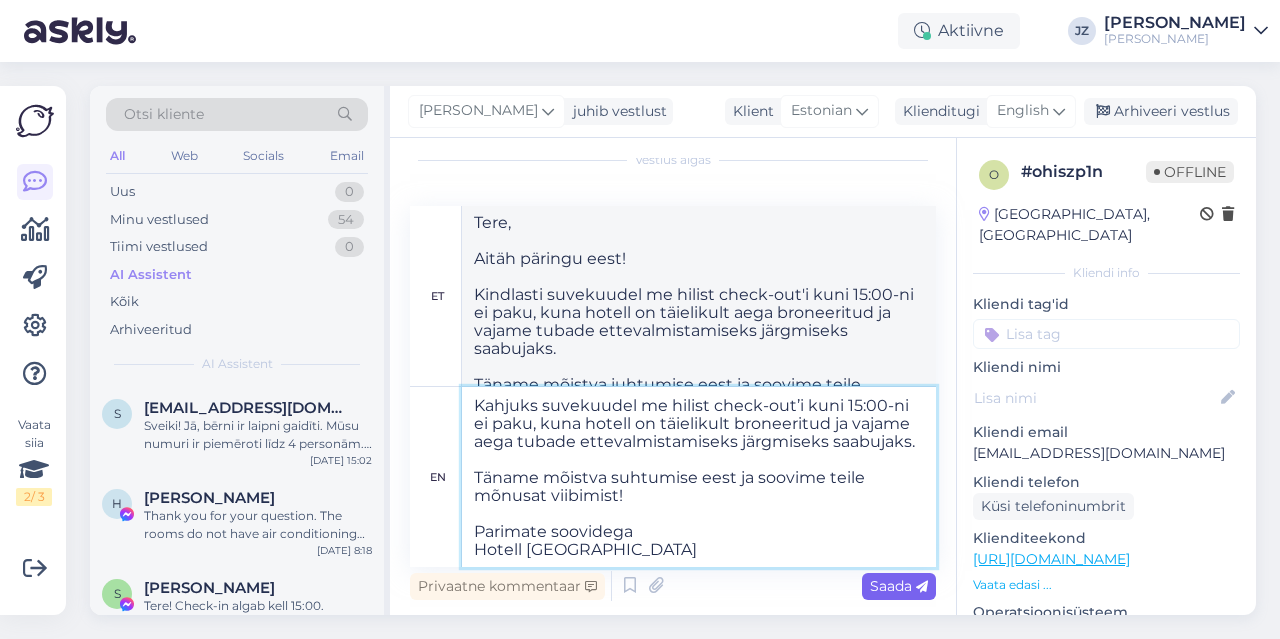 type on "Tere,
Aitäh päringu eest!
Kahjuks suvekuudel me hilist check-out’i kuni 15:00-ni ei paku, kuna hotell on täielikult broneeritud ja vajame aega tubade ettevalmistamiseks järgmiseks saabujaks.
Täname mõistva suhtumise eest ja soovime teile mõnusat viibimist!
Parimate soovidega
Hotell [GEOGRAPHIC_DATA]" 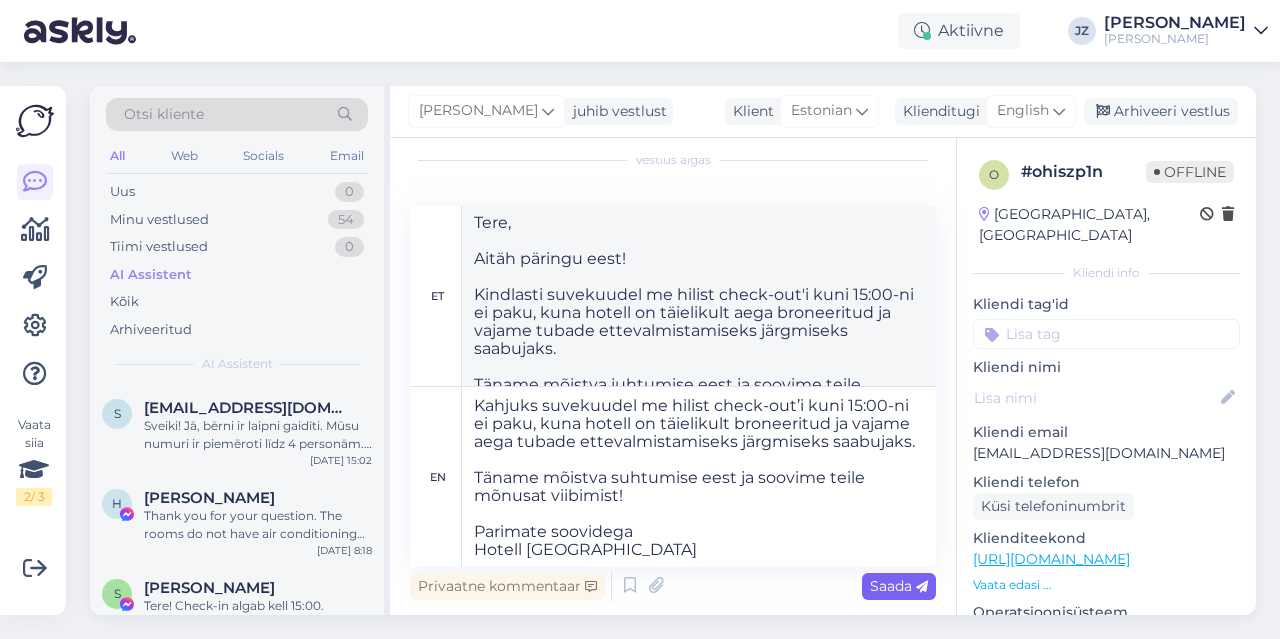 click on "Saada" at bounding box center (899, 586) 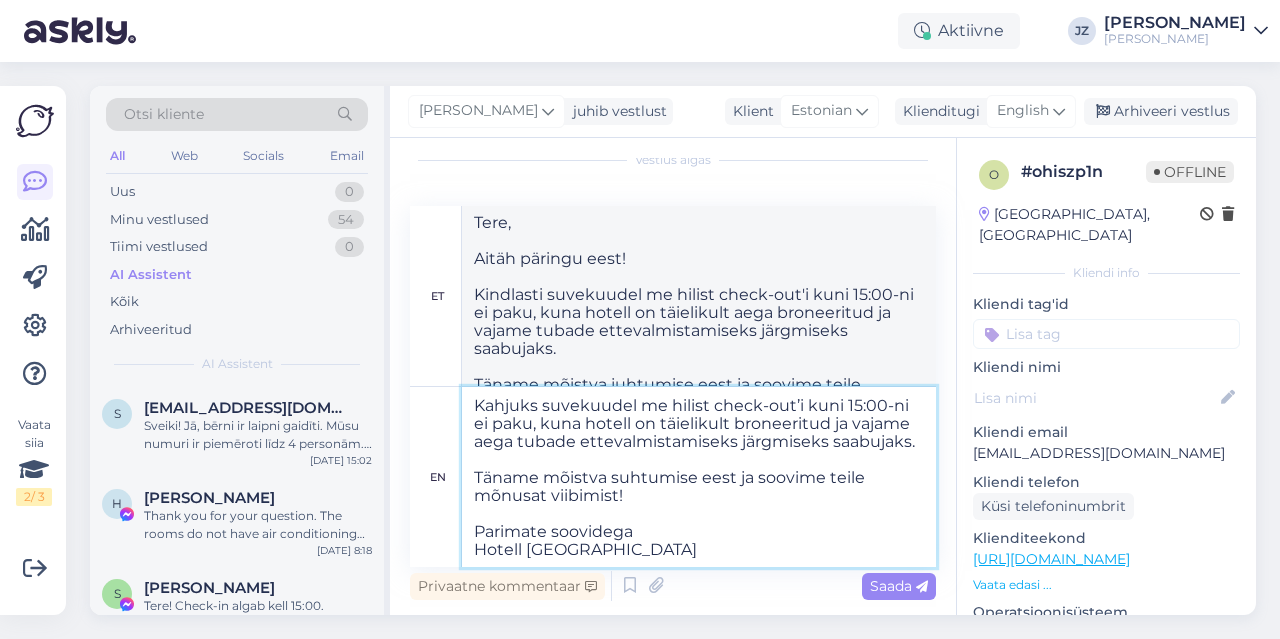 click on "Tere,
Aitäh päringu eest!
Kahjuks suvekuudel me hilist check-out’i kuni 15:00-ni ei paku, kuna hotell on täielikult broneeritud ja vajame aega tubade ettevalmistamiseks järgmiseks saabujaks.
Täname mõistva suhtumise eest ja soovime teile mõnusat viibimist!
Parimate soovidega
Hotell [GEOGRAPHIC_DATA]" at bounding box center [699, 477] 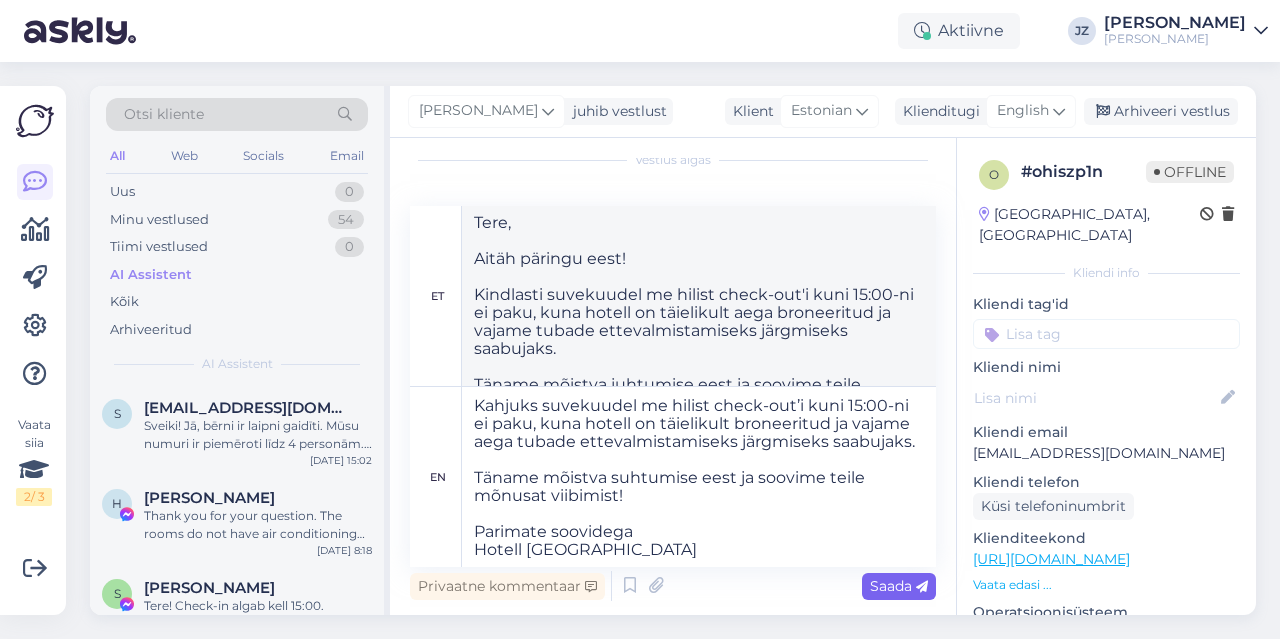 click on "Saada" at bounding box center [899, 586] 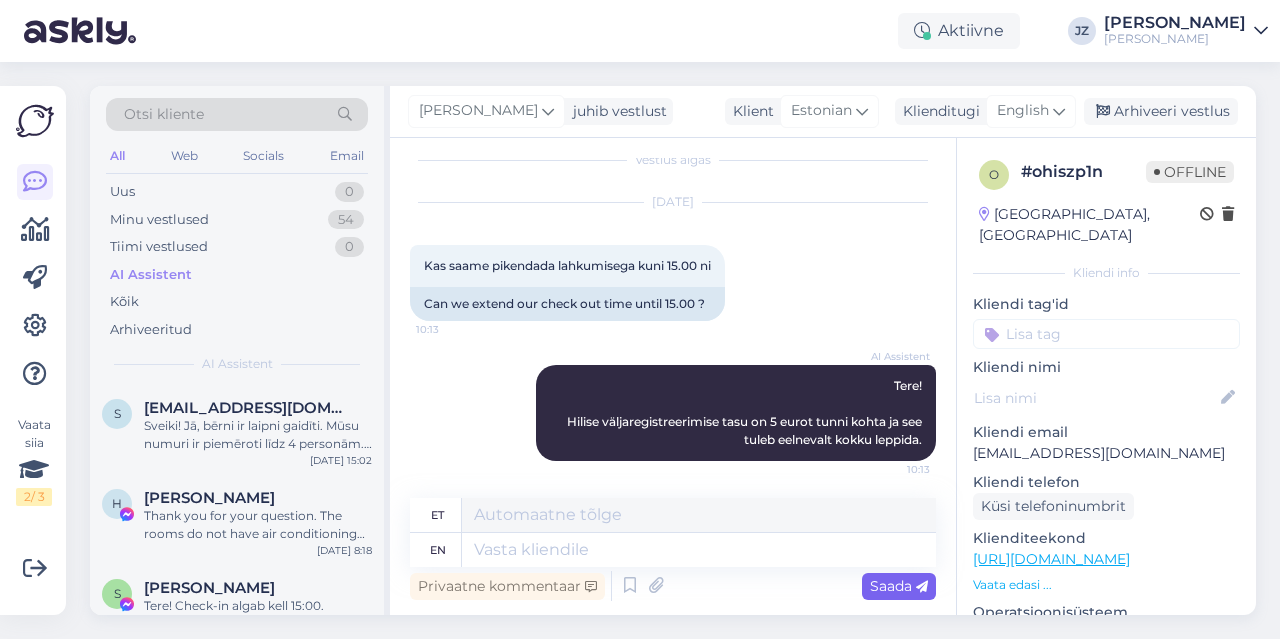 scroll, scrollTop: 0, scrollLeft: 0, axis: both 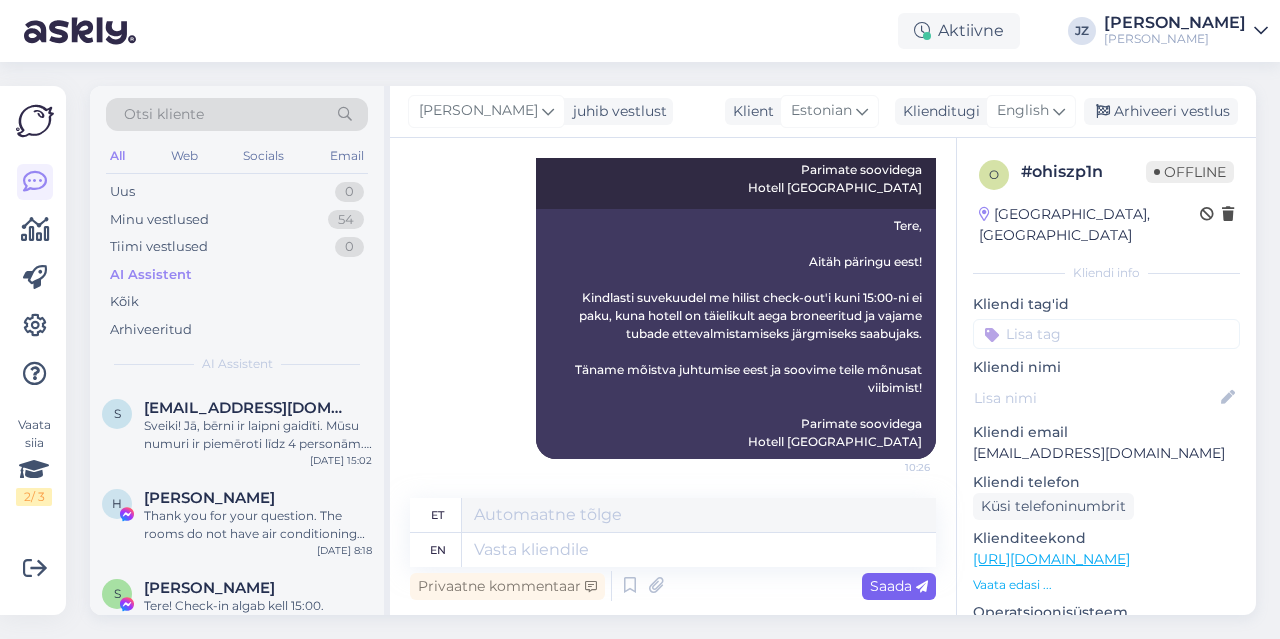 click on "Saada" at bounding box center [899, 586] 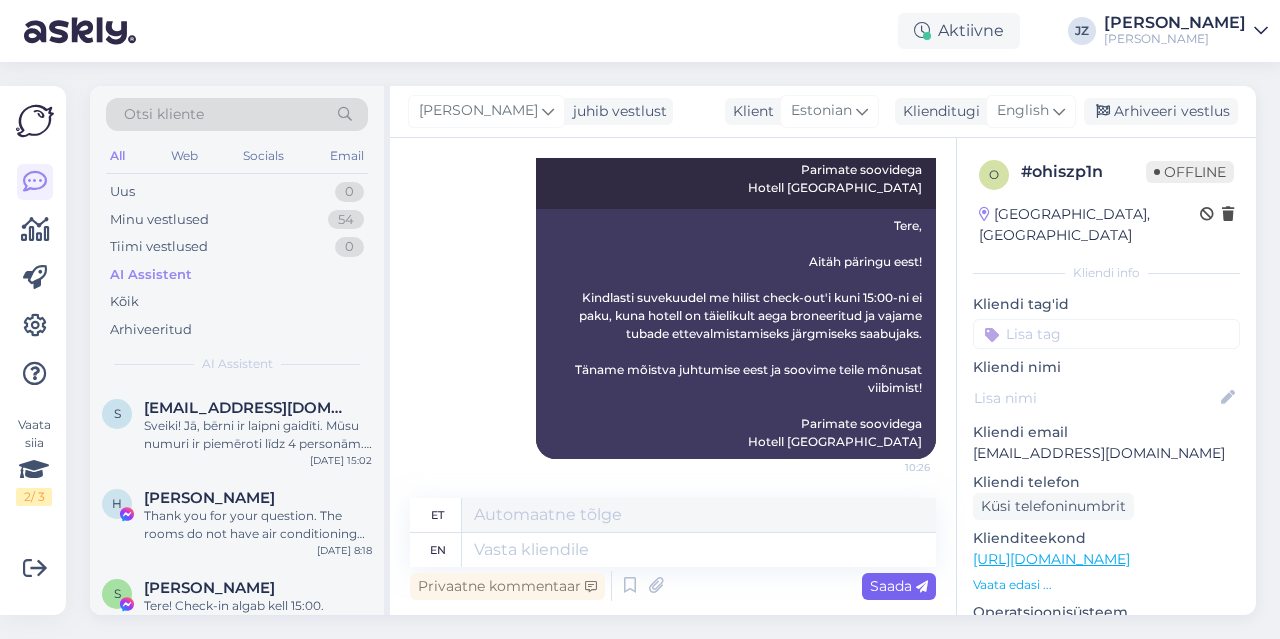 click on "Saada" at bounding box center (899, 586) 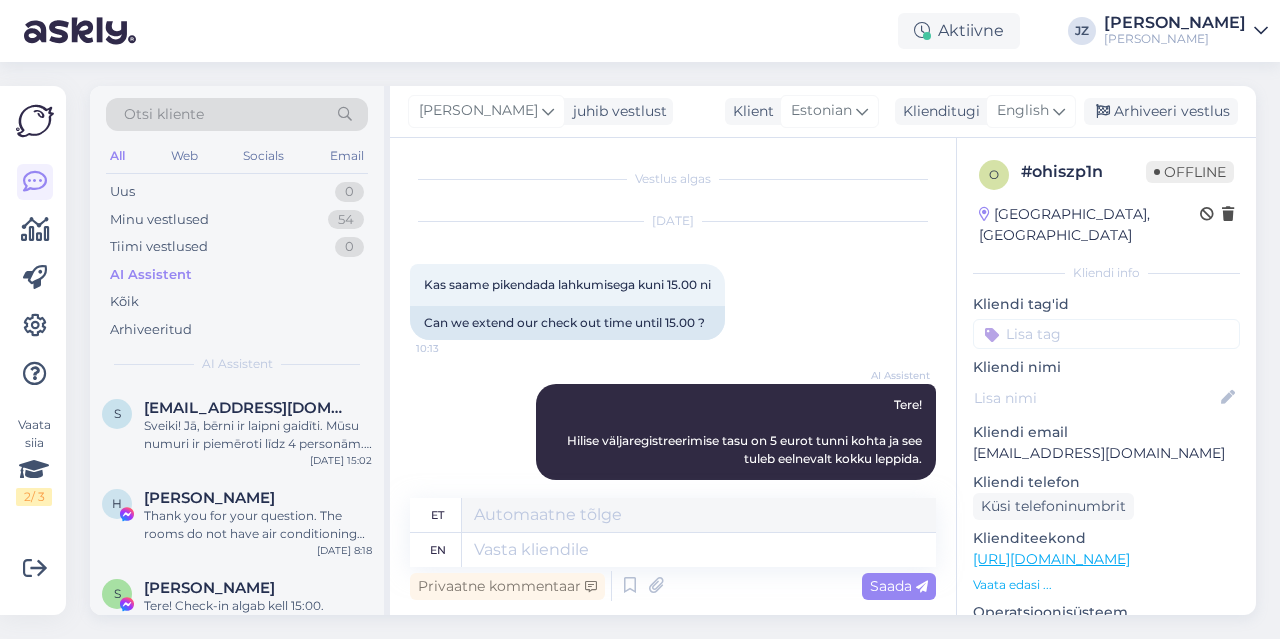 scroll, scrollTop: 573, scrollLeft: 0, axis: vertical 